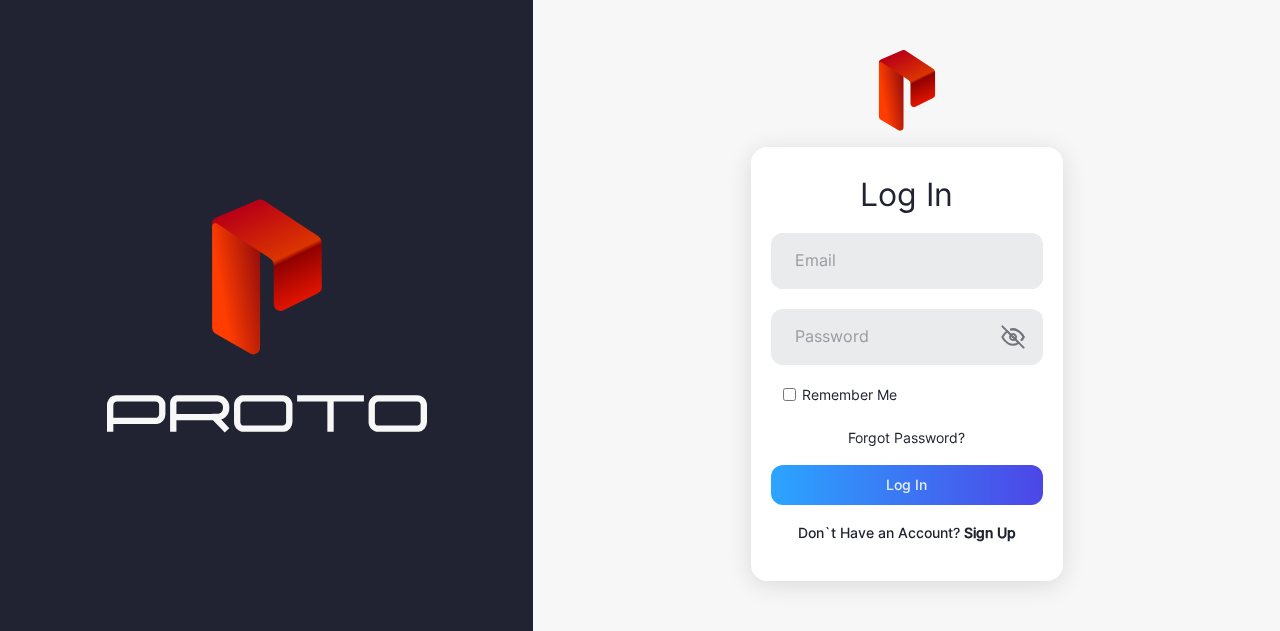 scroll, scrollTop: 0, scrollLeft: 0, axis: both 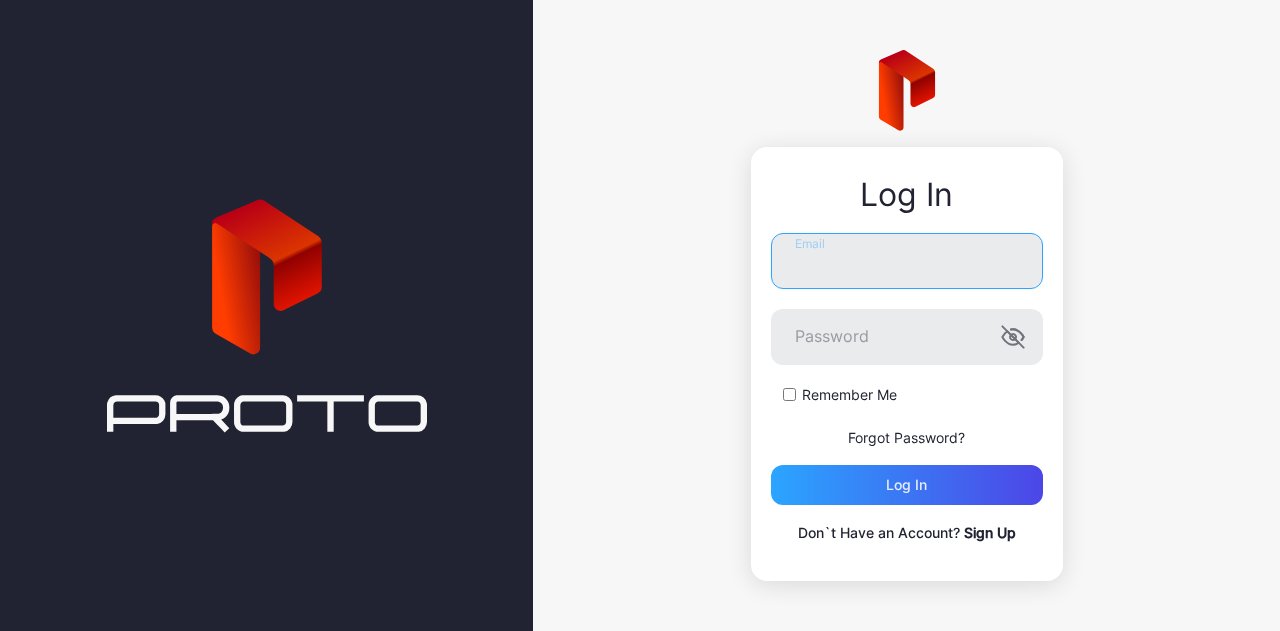 type on "**********" 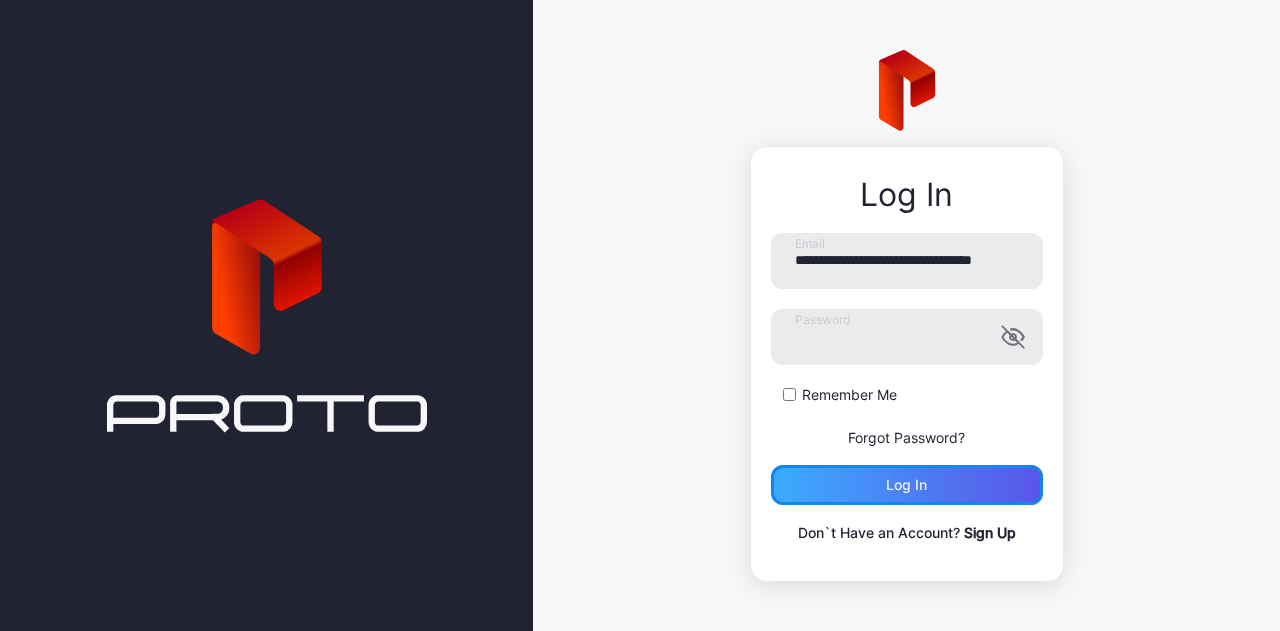 click on "Log in" at bounding box center (907, 485) 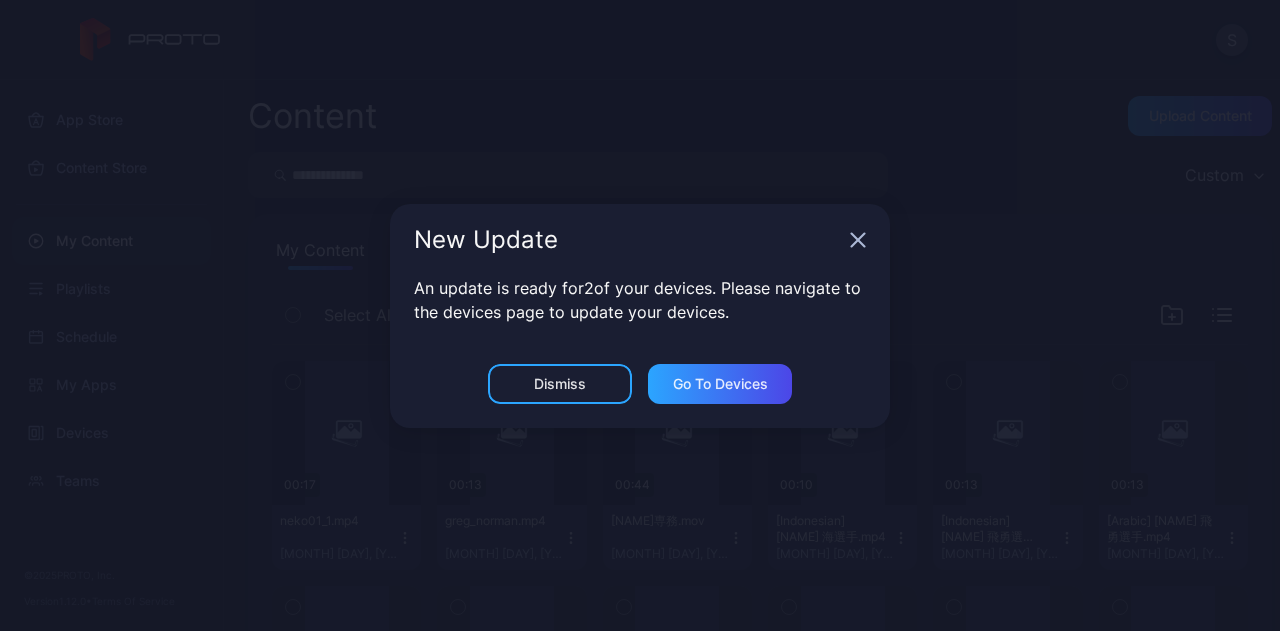 click 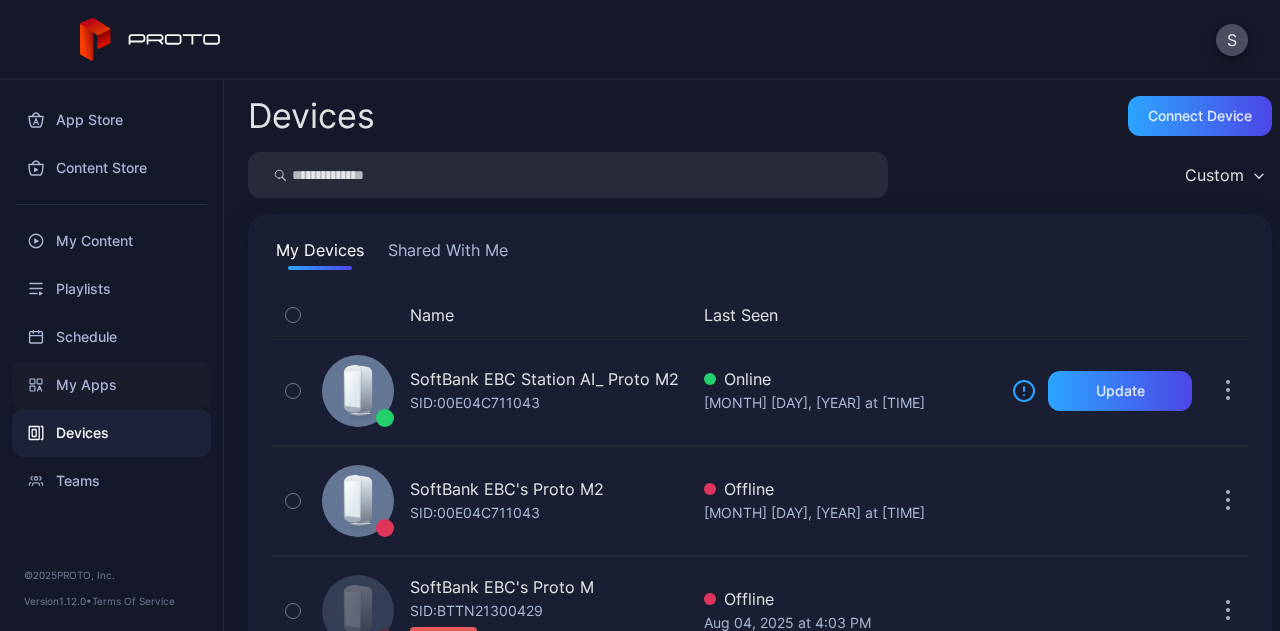 click on "My Apps" at bounding box center [111, 385] 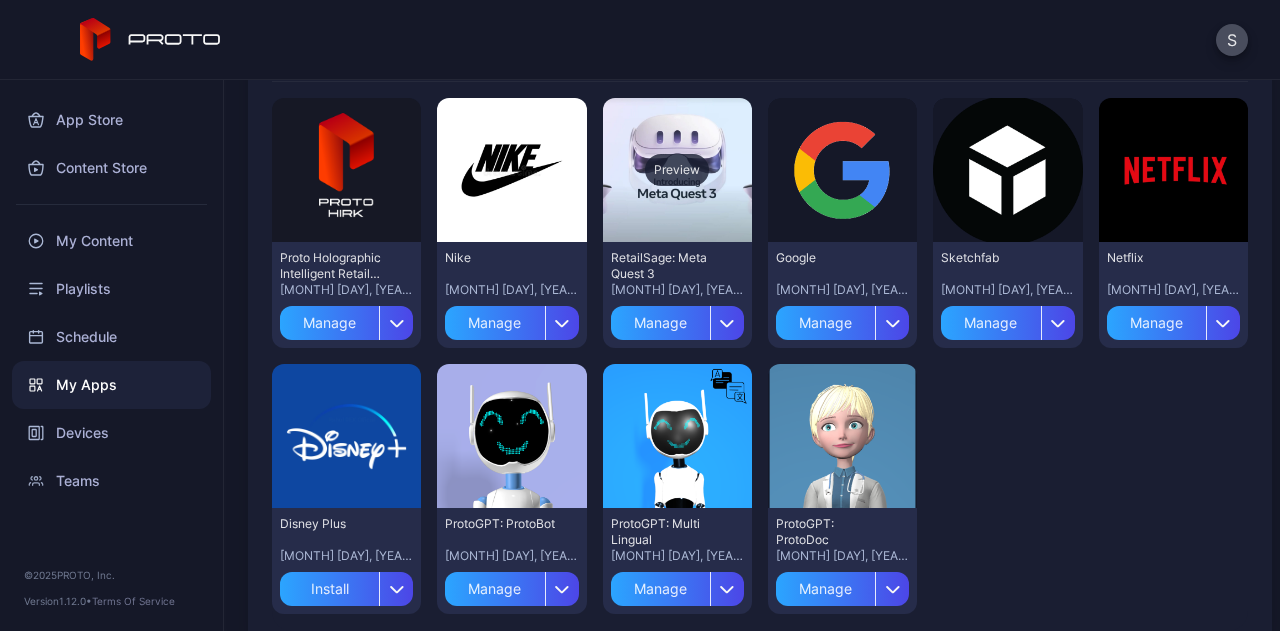 scroll, scrollTop: 200, scrollLeft: 0, axis: vertical 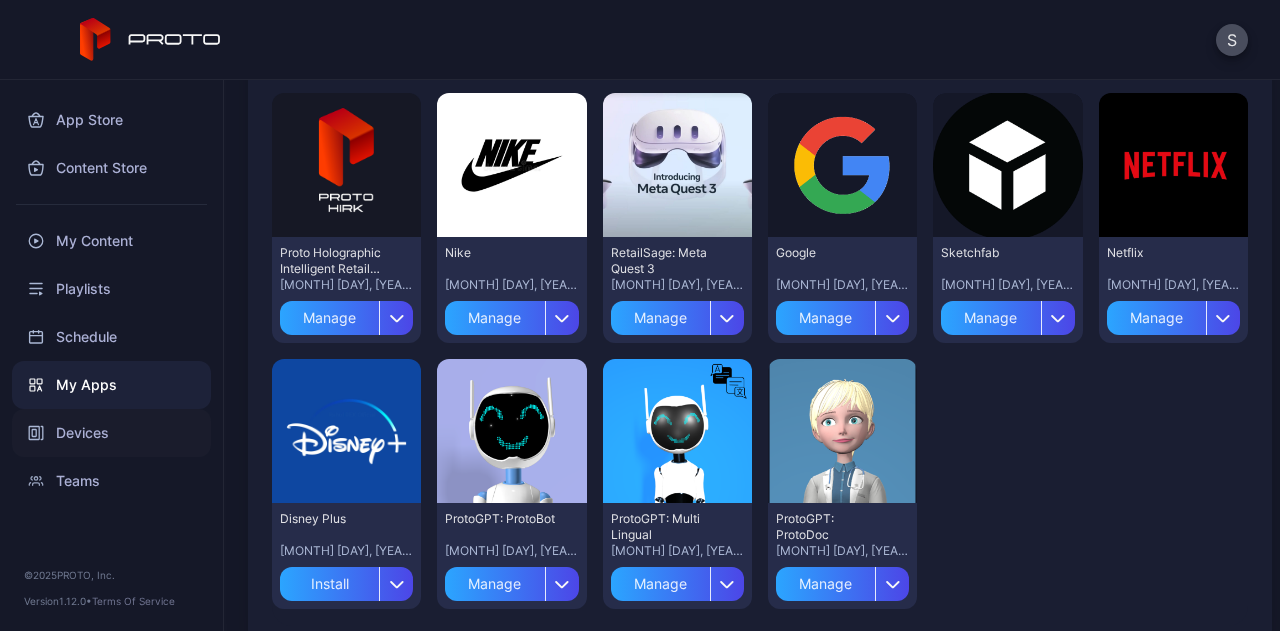 click on "Devices" at bounding box center [111, 433] 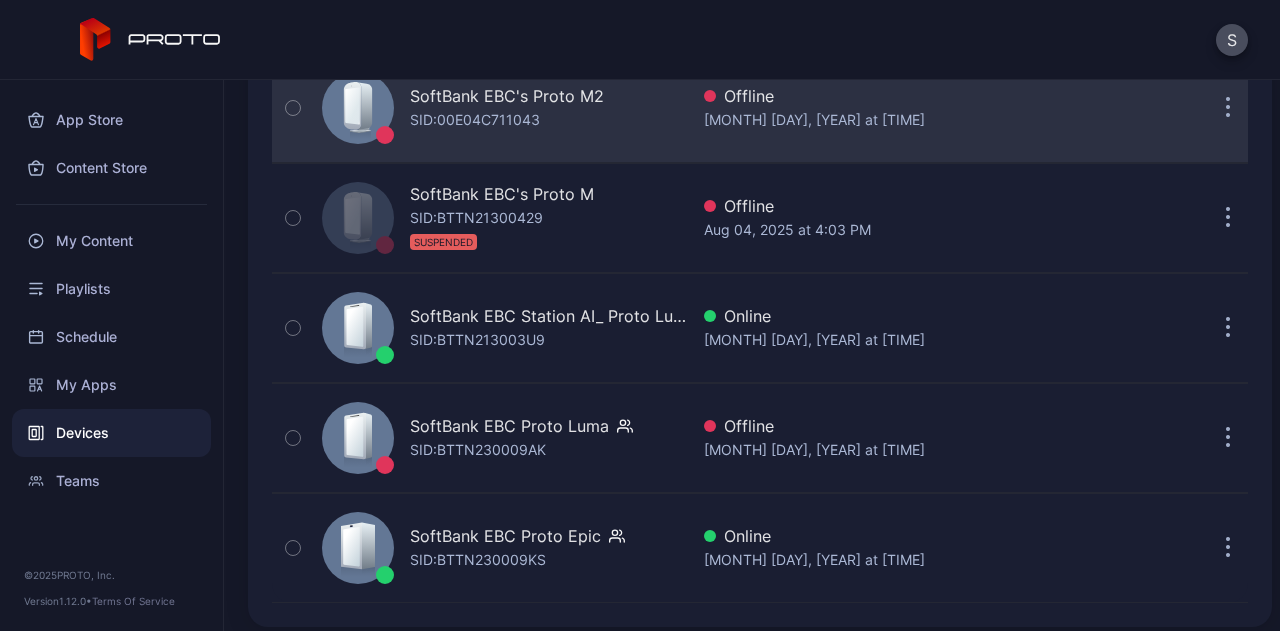 scroll, scrollTop: 400, scrollLeft: 0, axis: vertical 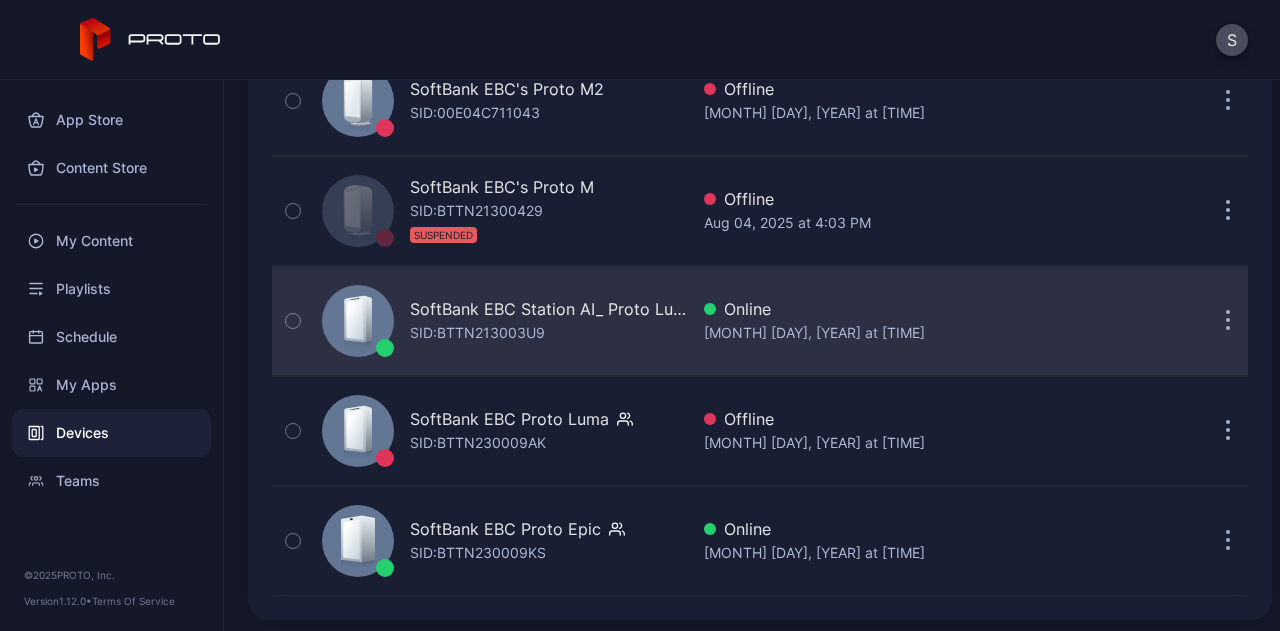 click on "Aug 05, 2025 at 9:07 AM" at bounding box center (850, 333) 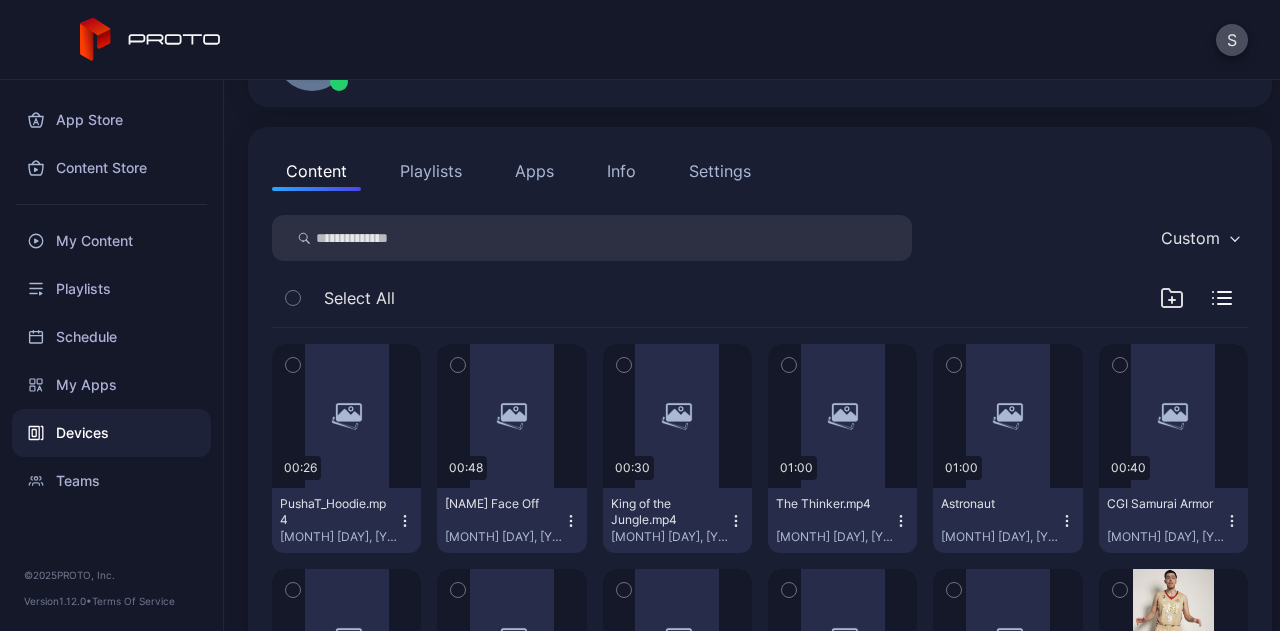 scroll, scrollTop: 158, scrollLeft: 0, axis: vertical 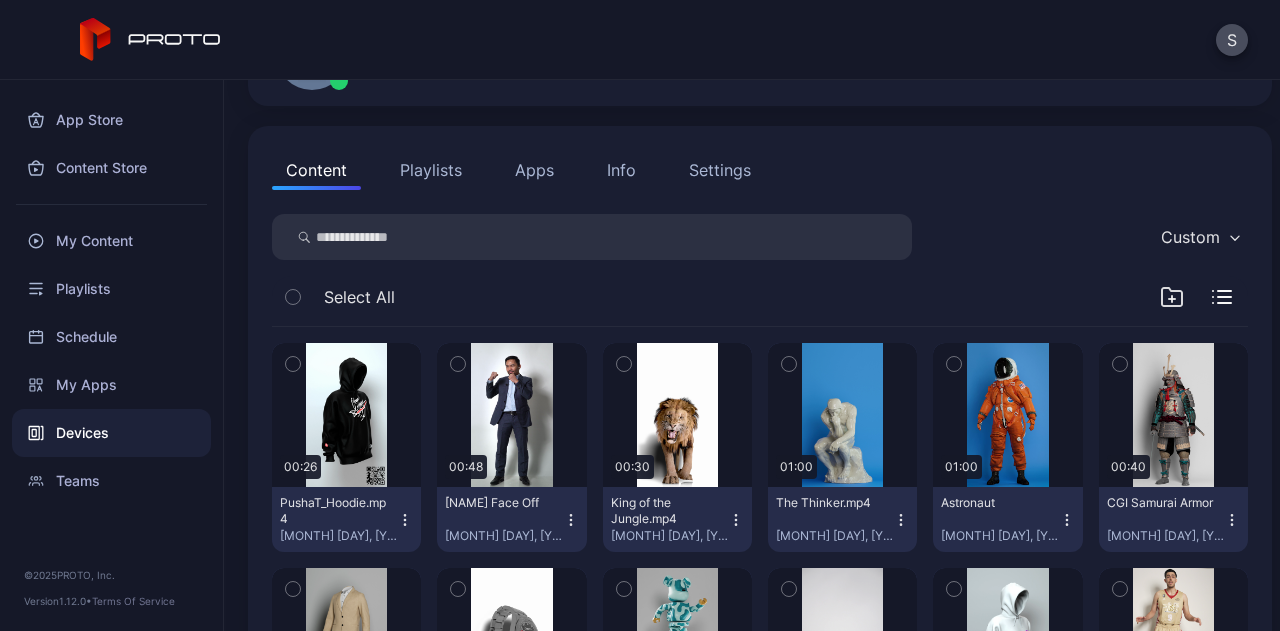 click on "Apps" at bounding box center (534, 170) 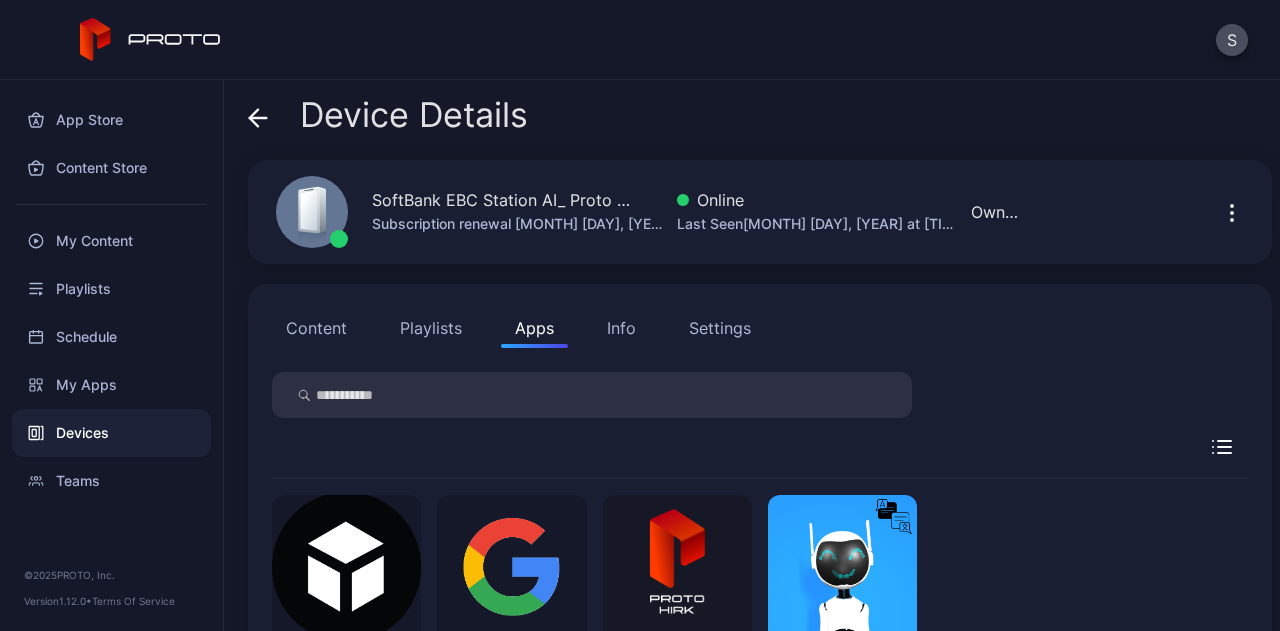 scroll, scrollTop: 130, scrollLeft: 0, axis: vertical 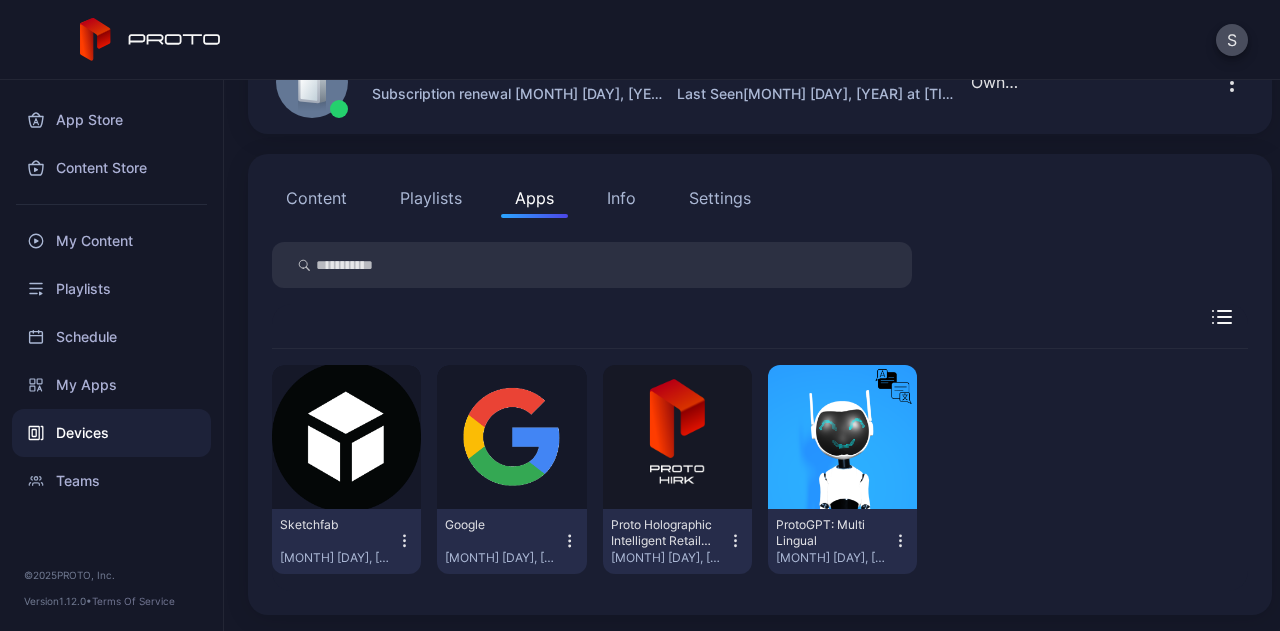 click 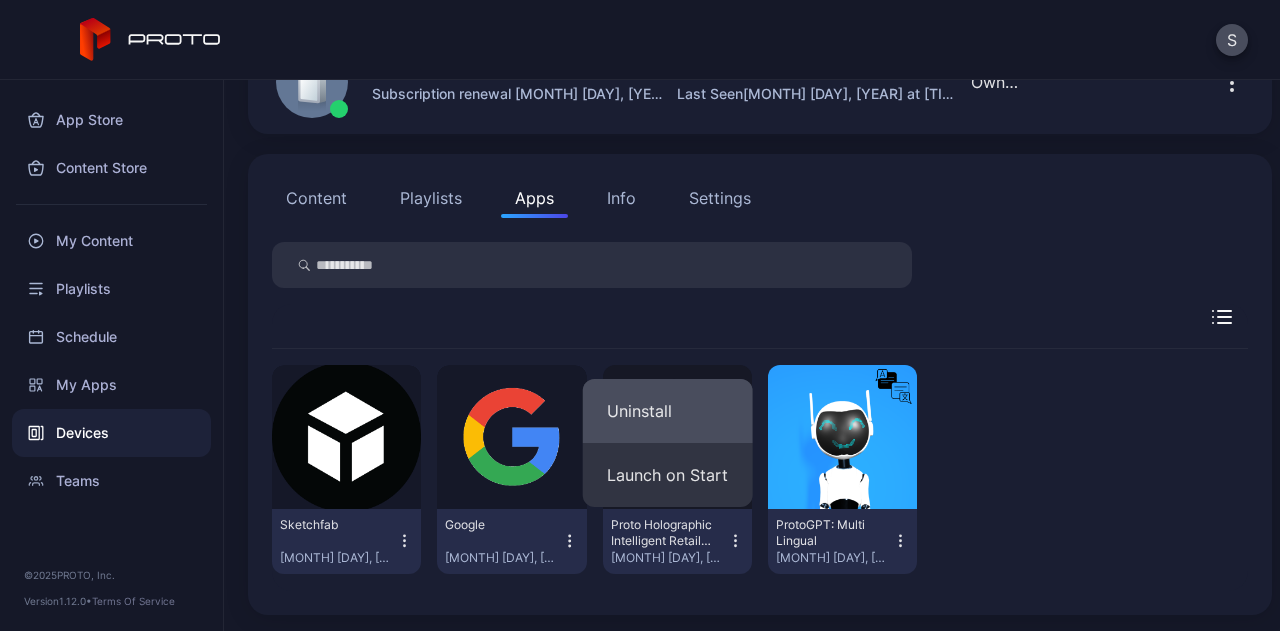 click on "Uninstall" at bounding box center [668, 411] 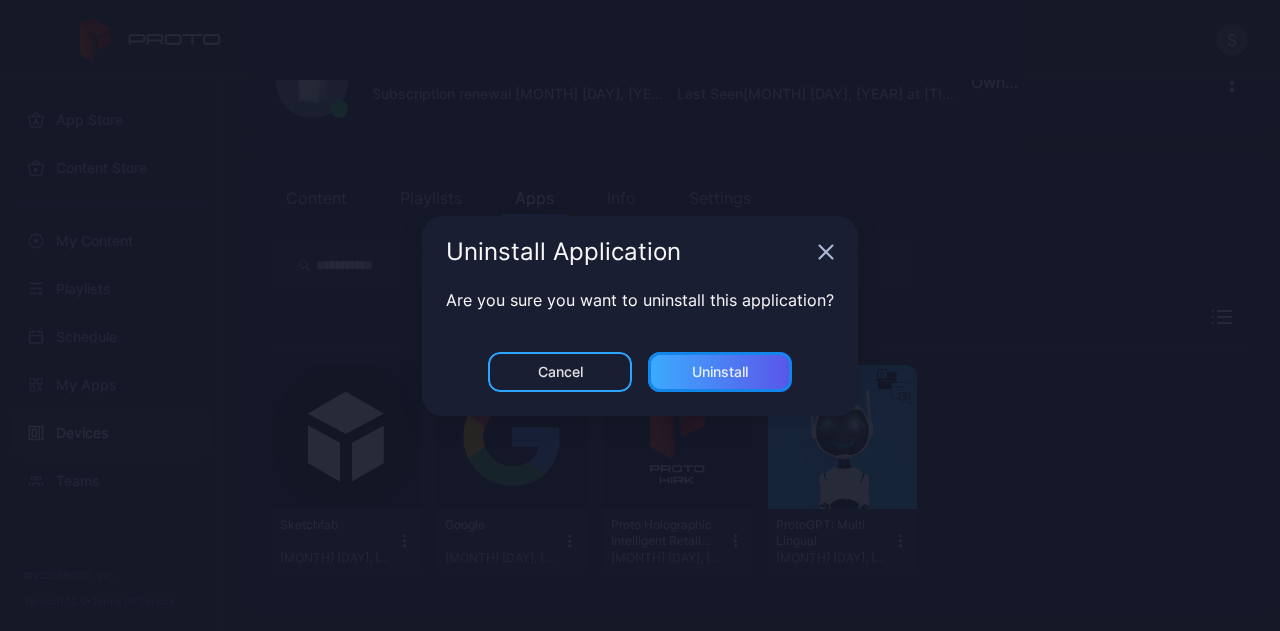 click on "Uninstall" at bounding box center [720, 372] 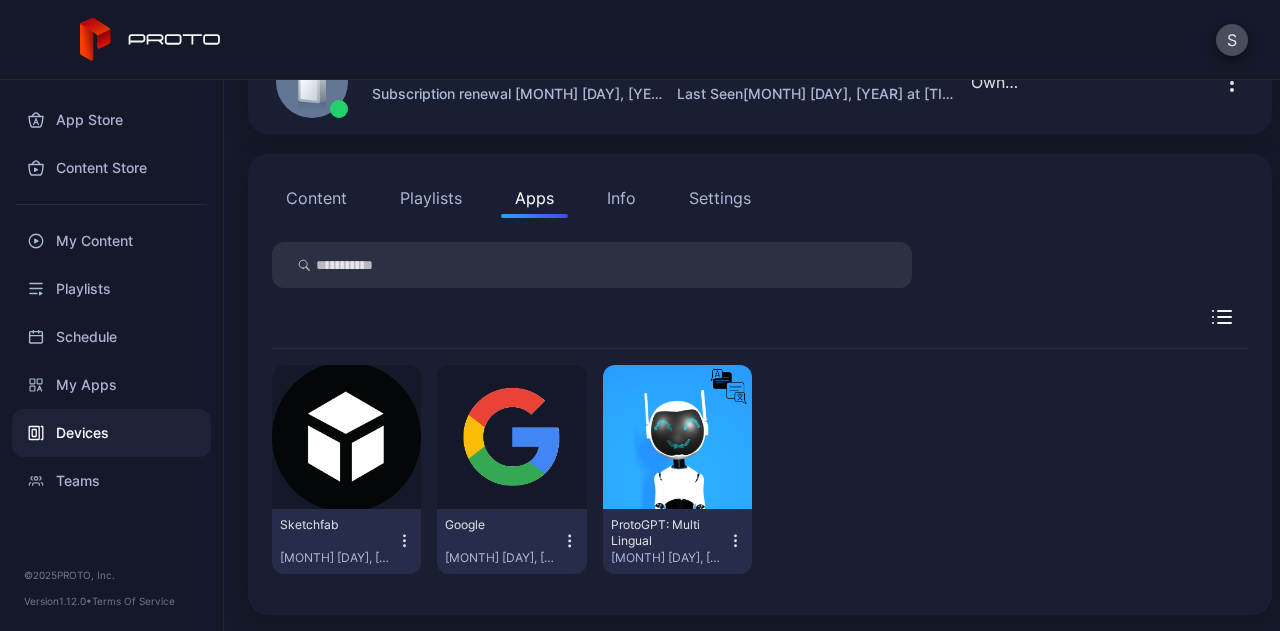 scroll, scrollTop: 0, scrollLeft: 0, axis: both 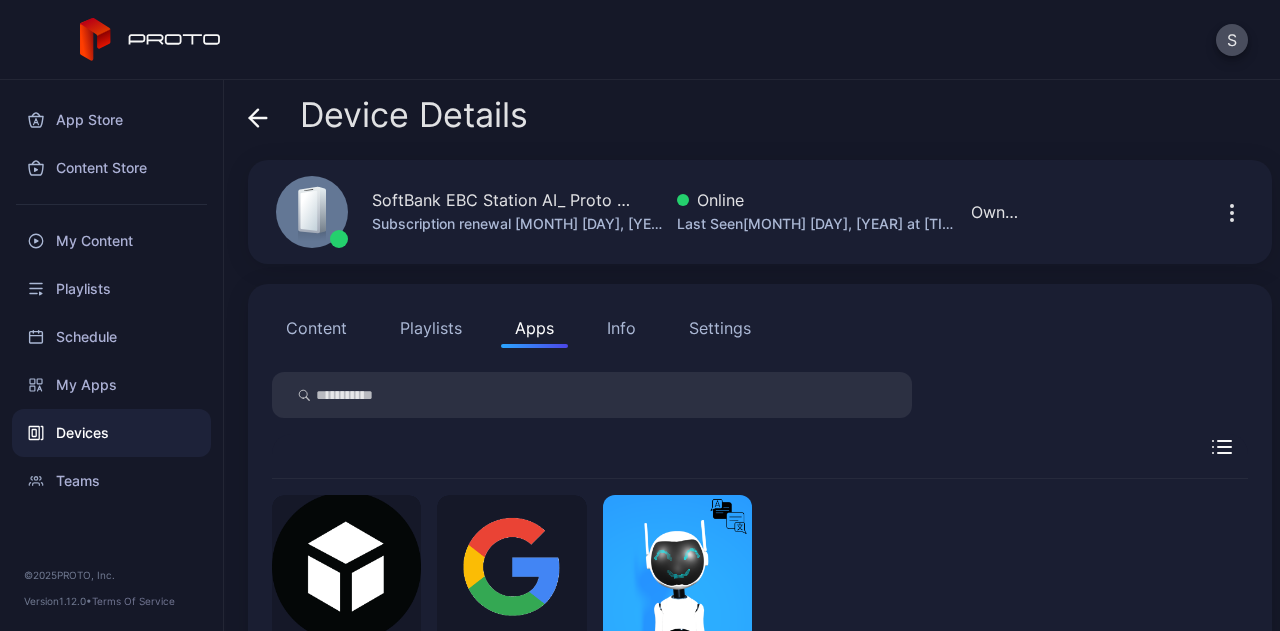 click 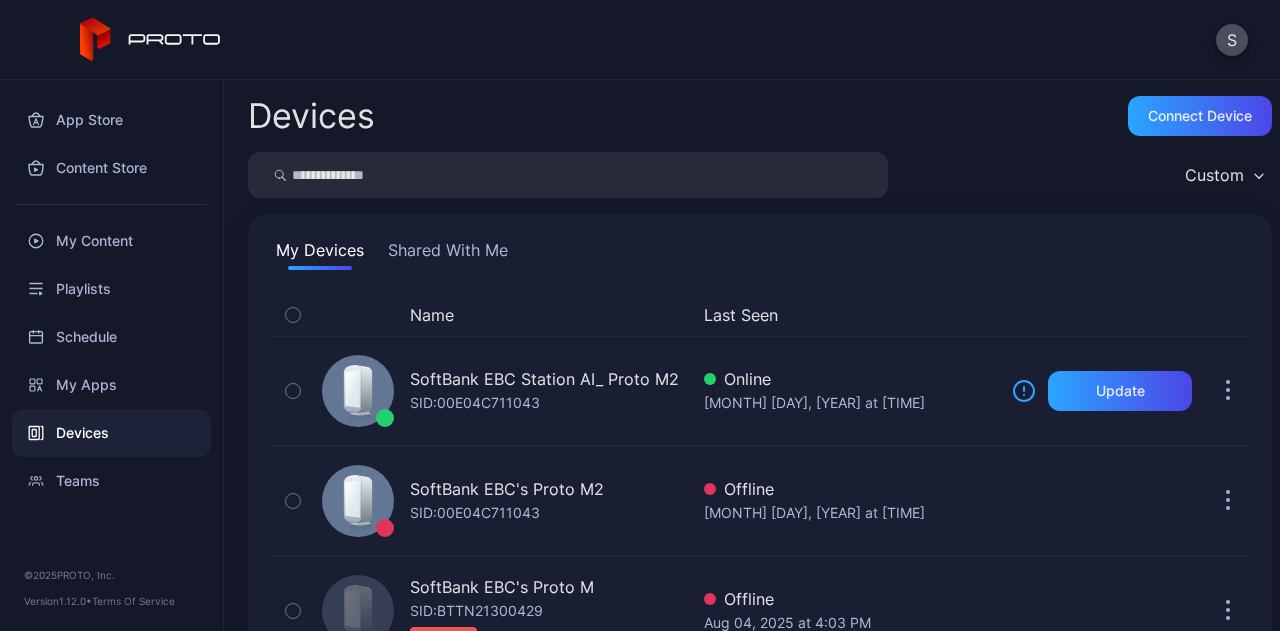scroll, scrollTop: 400, scrollLeft: 0, axis: vertical 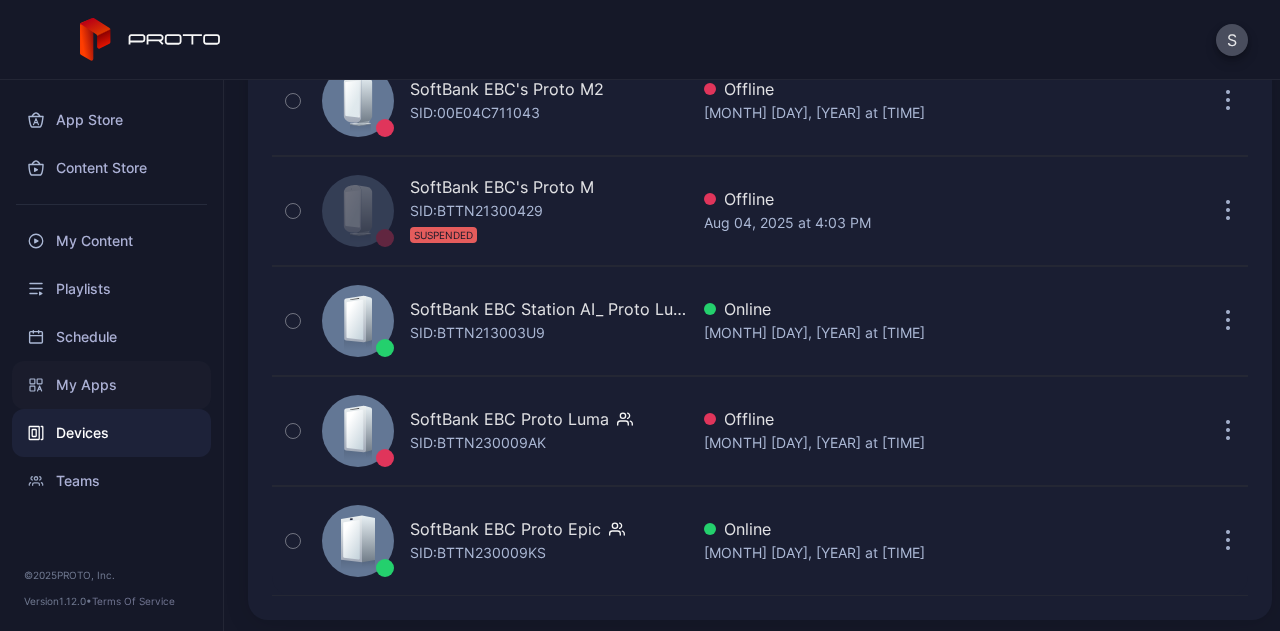 click on "My Apps" at bounding box center [111, 385] 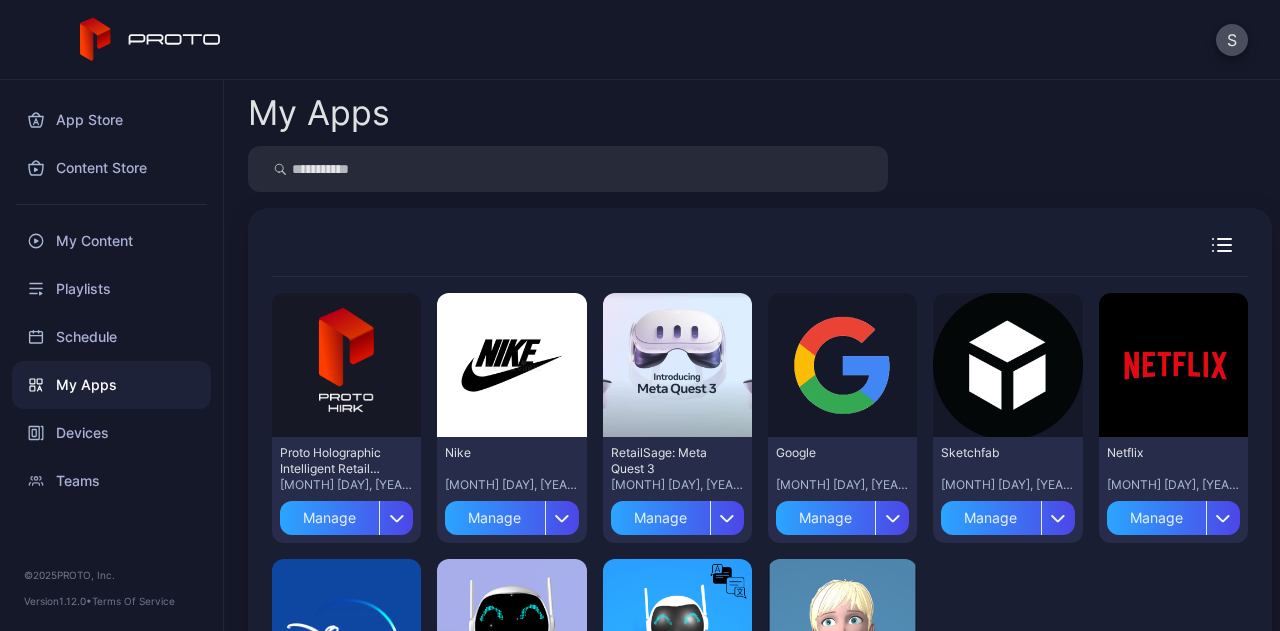scroll, scrollTop: 156, scrollLeft: 0, axis: vertical 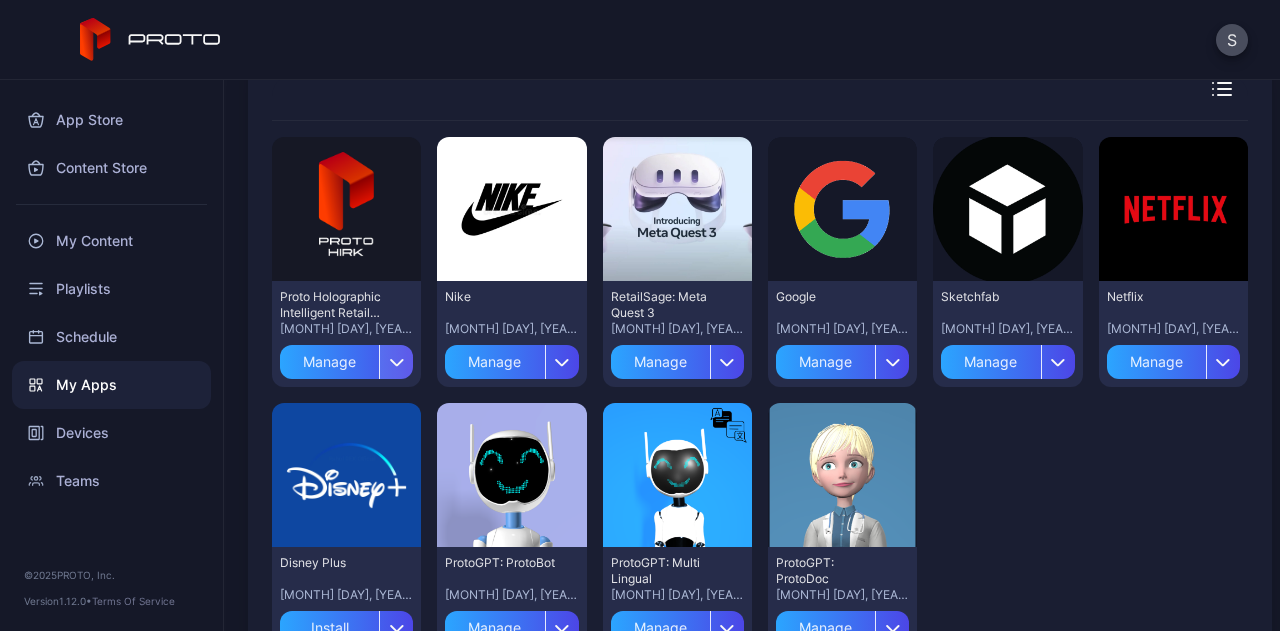 click 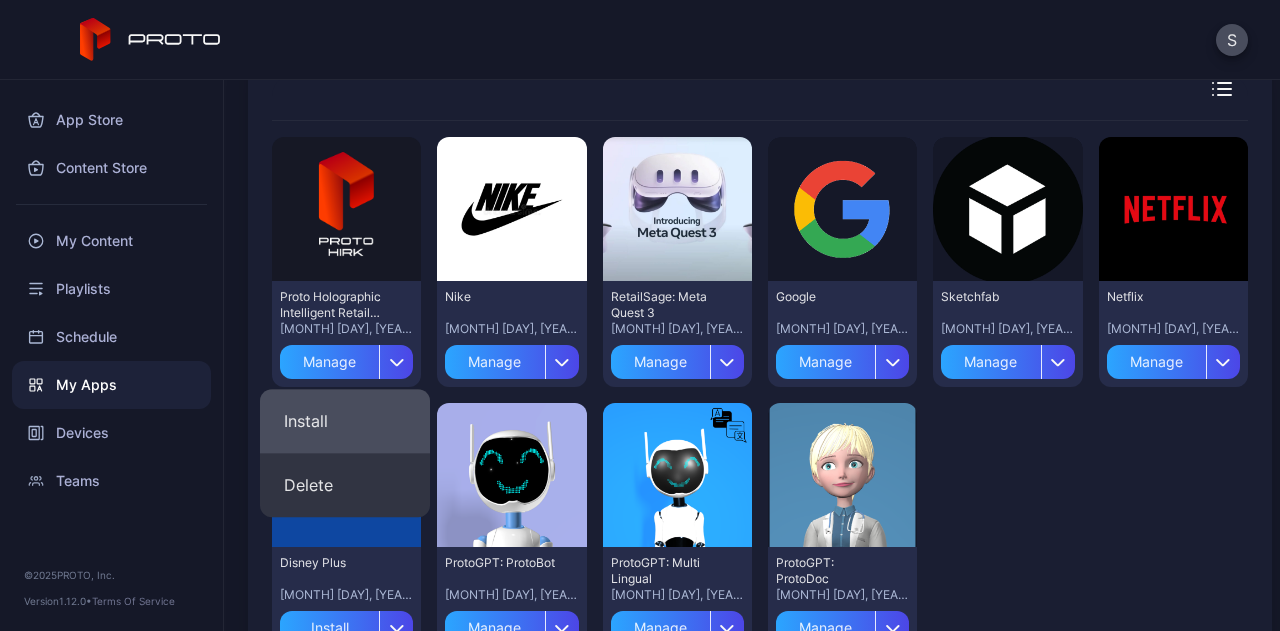 click on "Install" at bounding box center [345, 421] 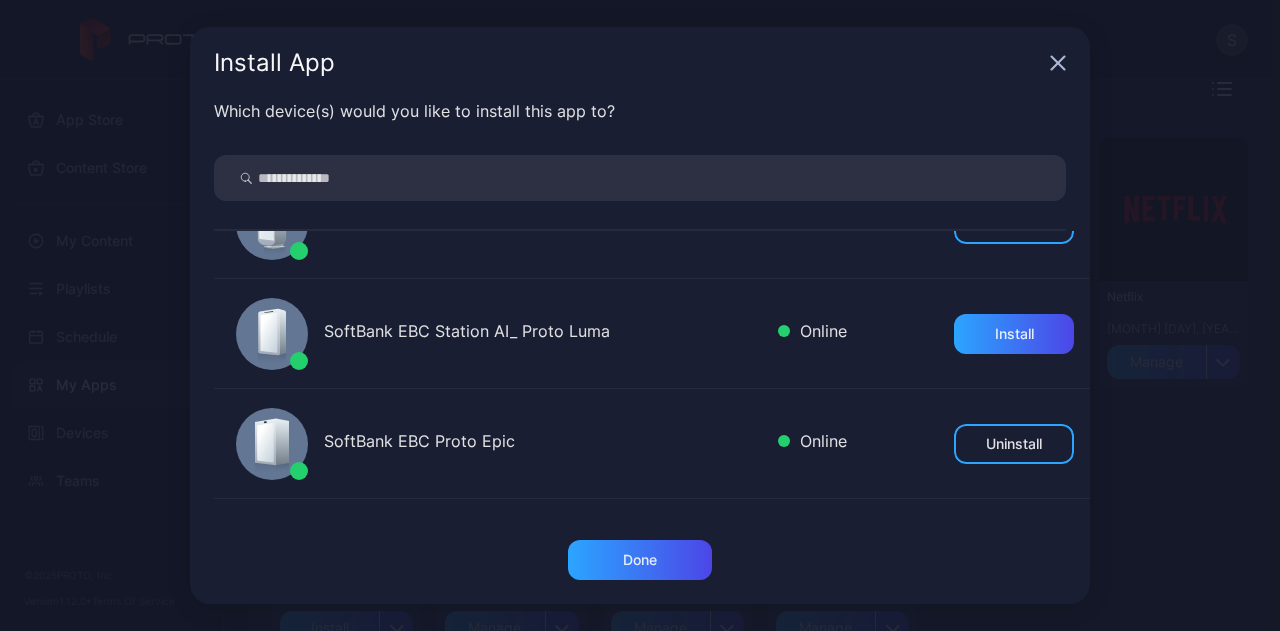 scroll, scrollTop: 173, scrollLeft: 0, axis: vertical 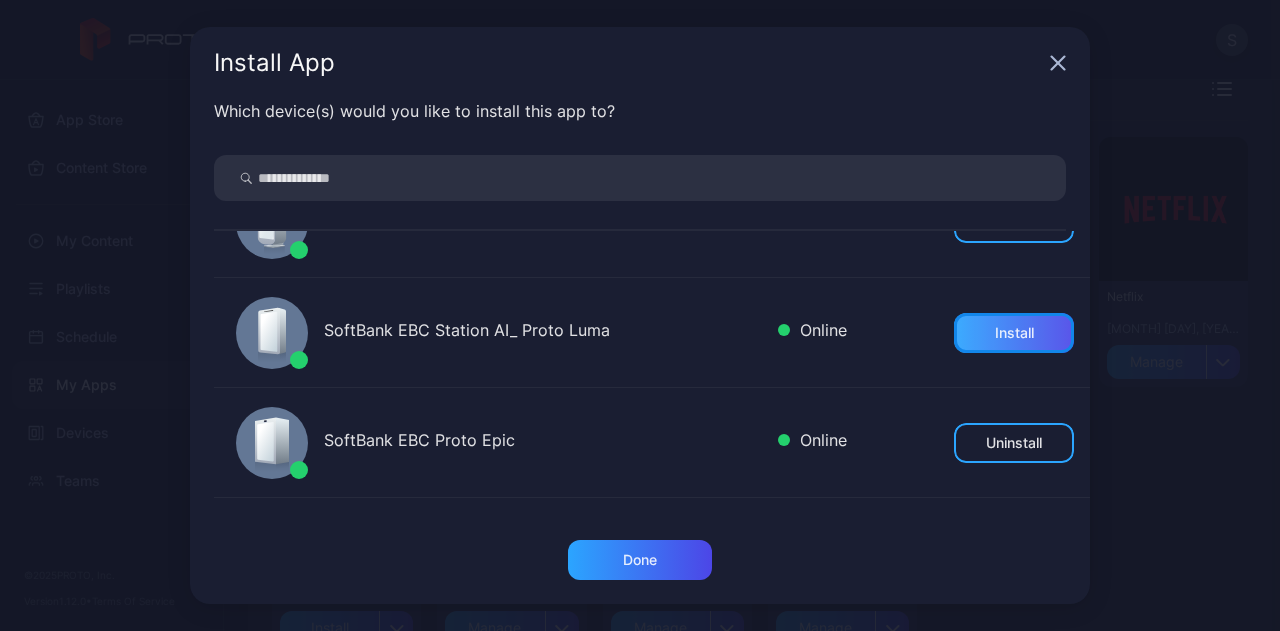 click on "Install" at bounding box center [1014, 333] 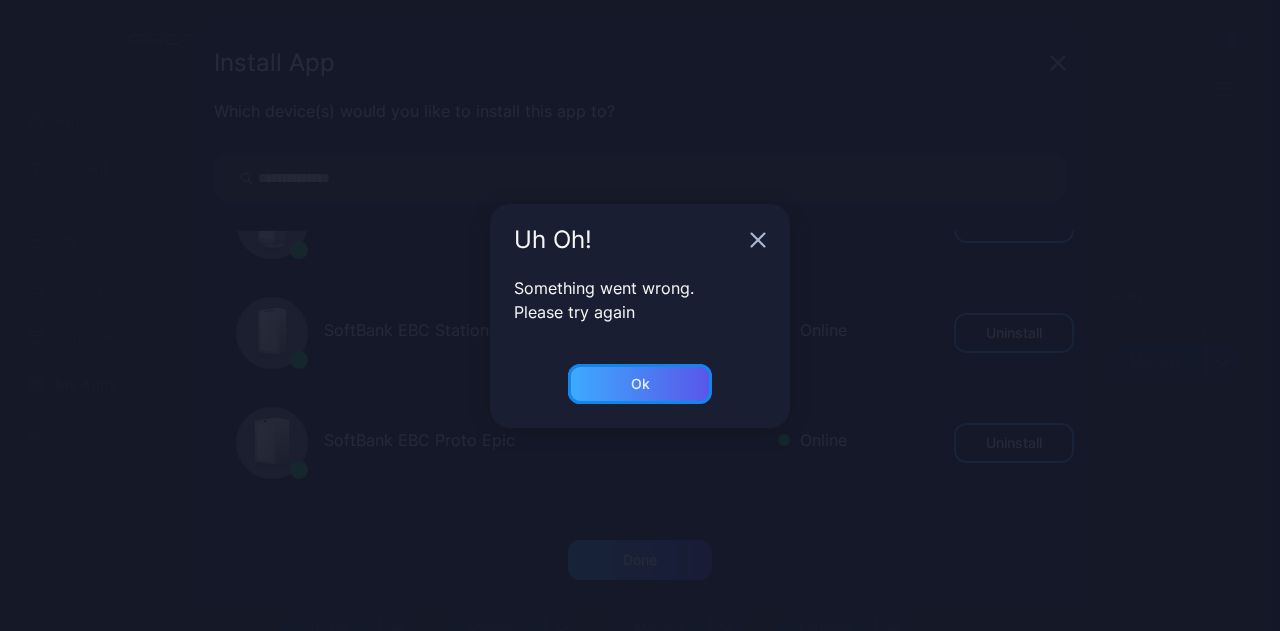 click on "Ok" at bounding box center (640, 384) 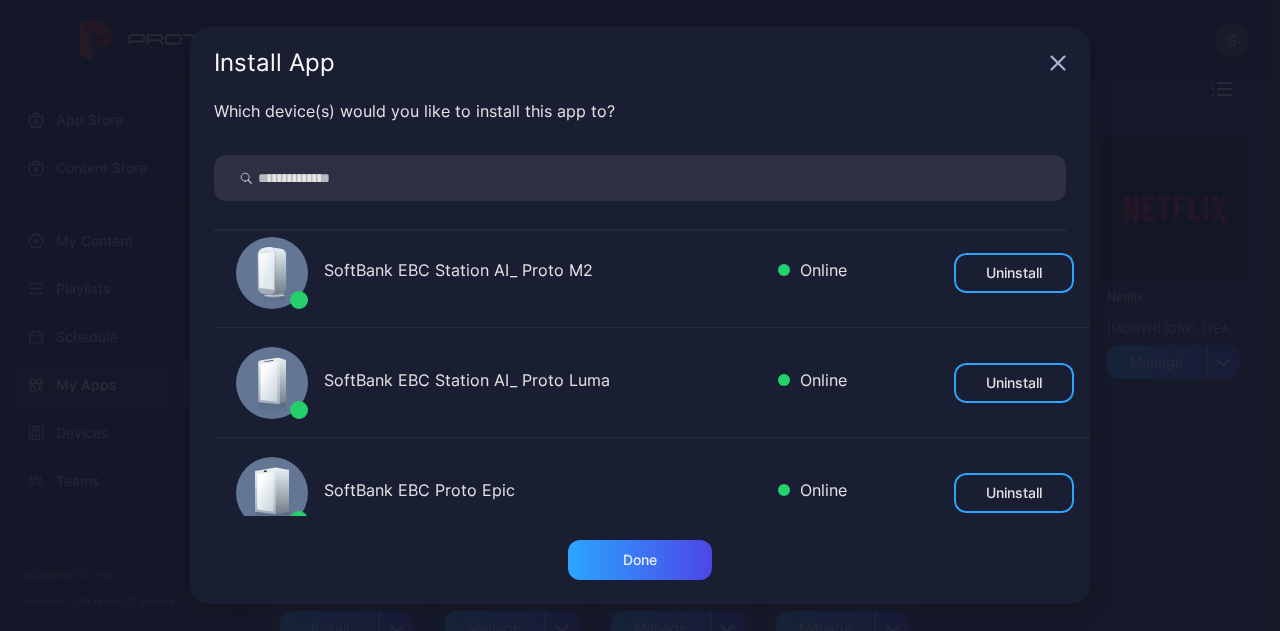 scroll, scrollTop: 124, scrollLeft: 0, axis: vertical 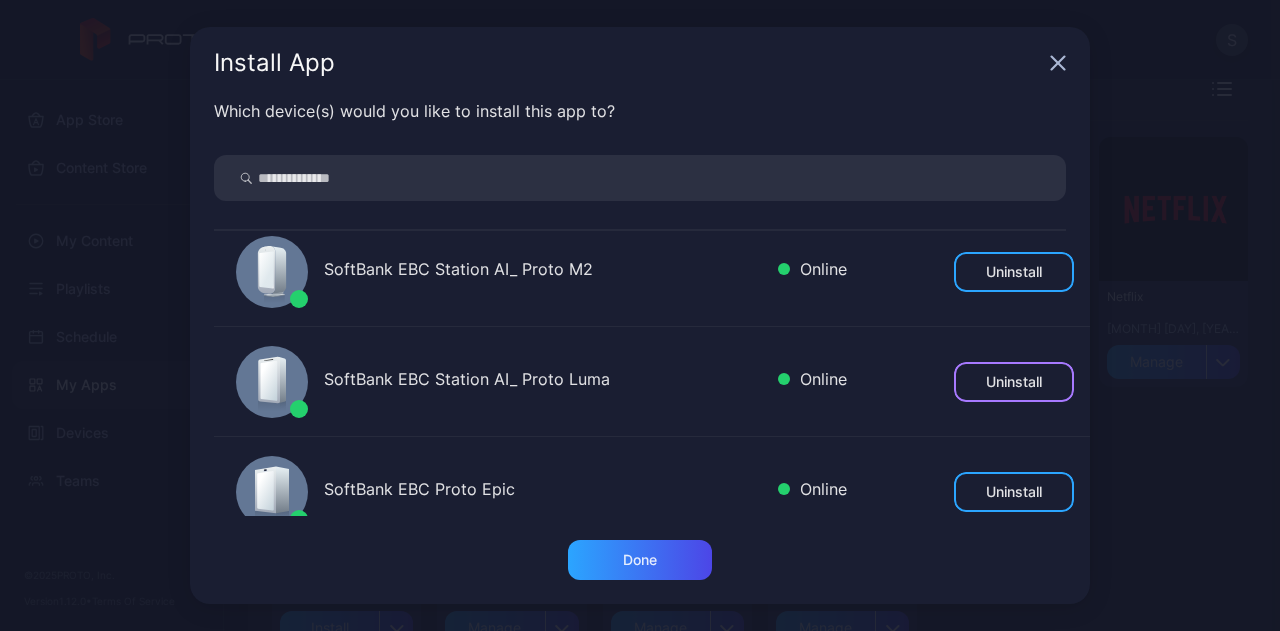 click on "Uninstall" at bounding box center [1014, 382] 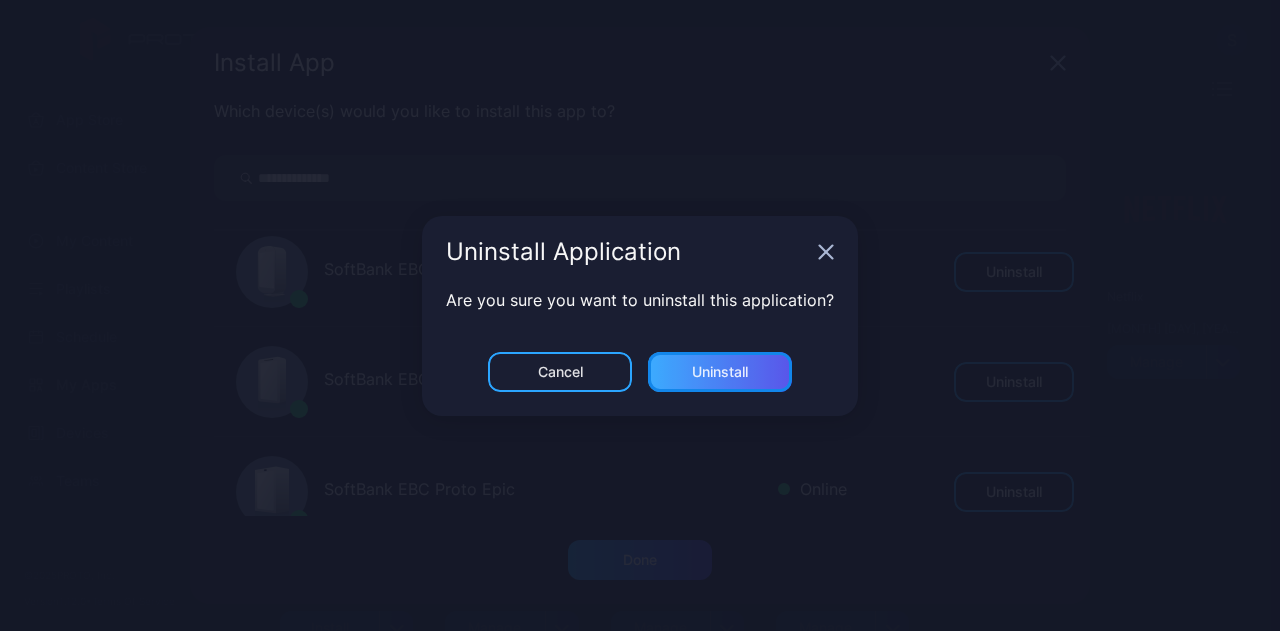 click on "Uninstall" at bounding box center (720, 372) 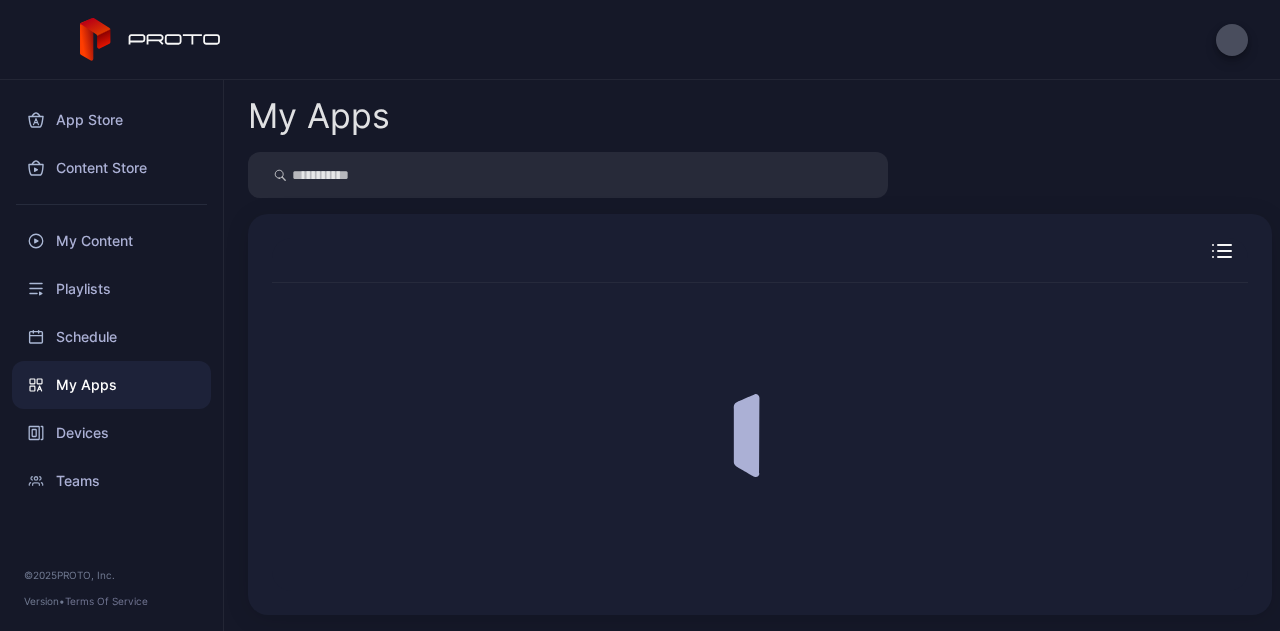 scroll, scrollTop: 0, scrollLeft: 0, axis: both 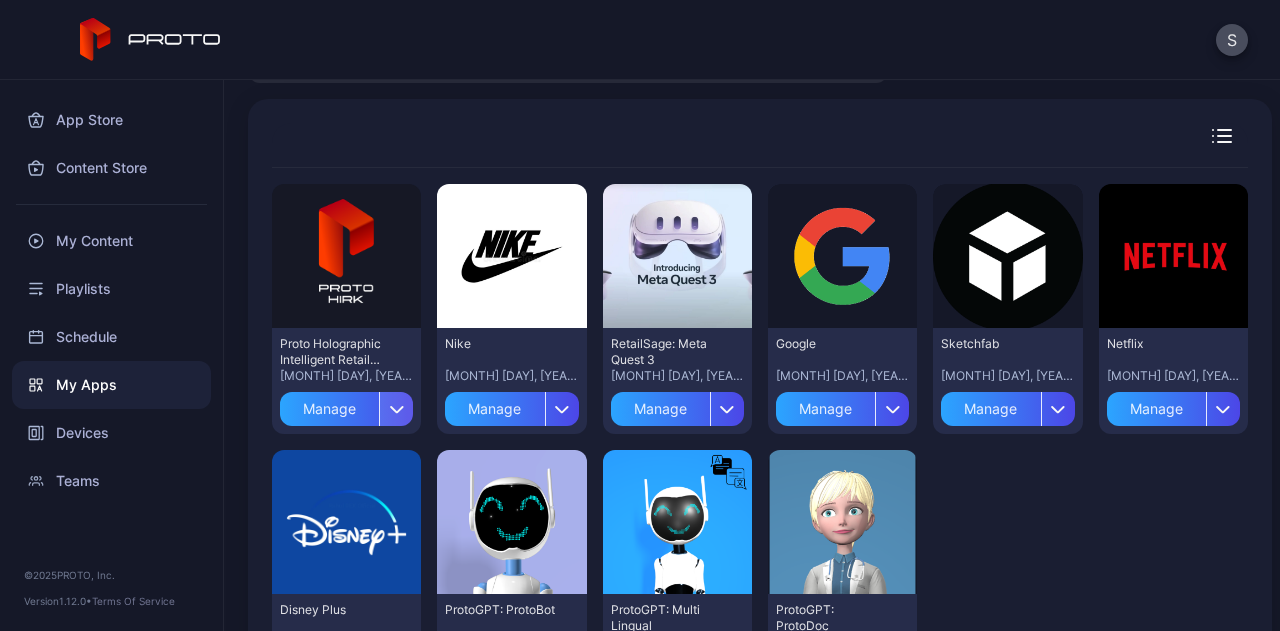 click at bounding box center (396, 409) 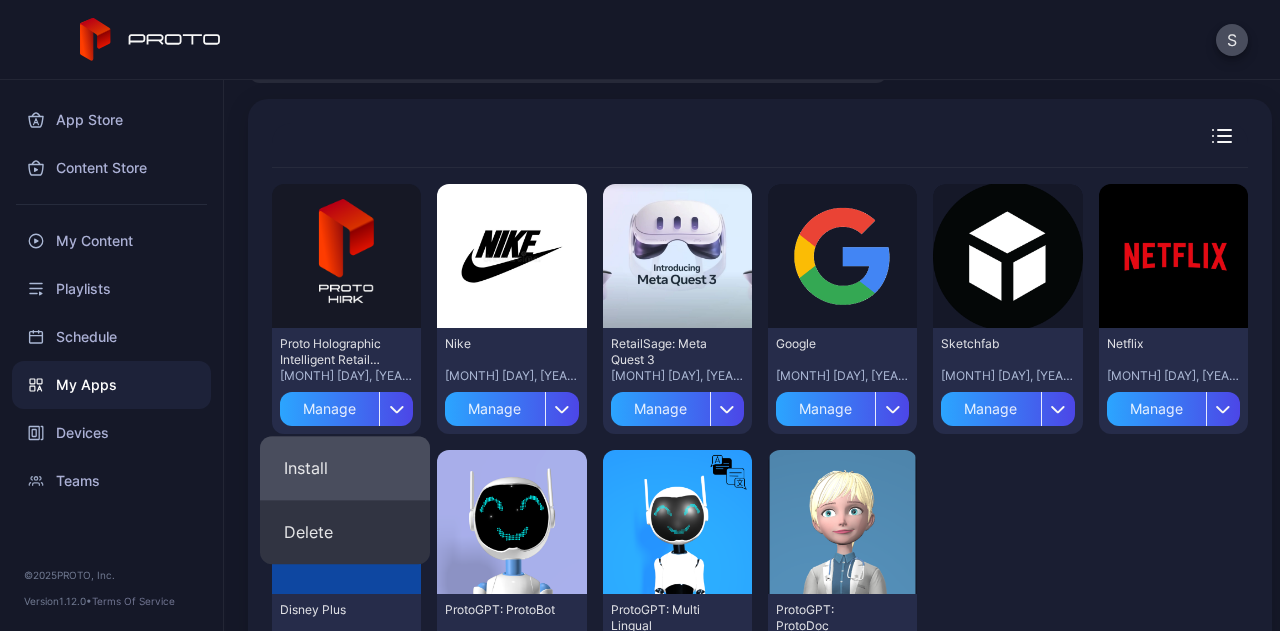 click on "Install" at bounding box center (345, 468) 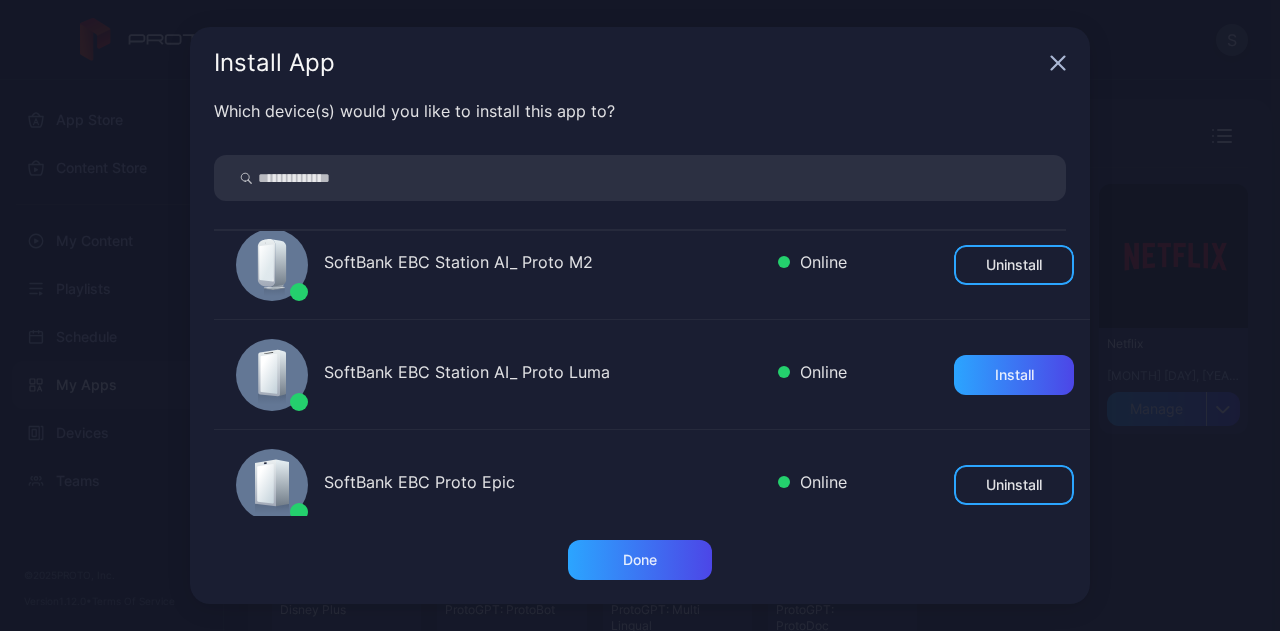 scroll, scrollTop: 132, scrollLeft: 0, axis: vertical 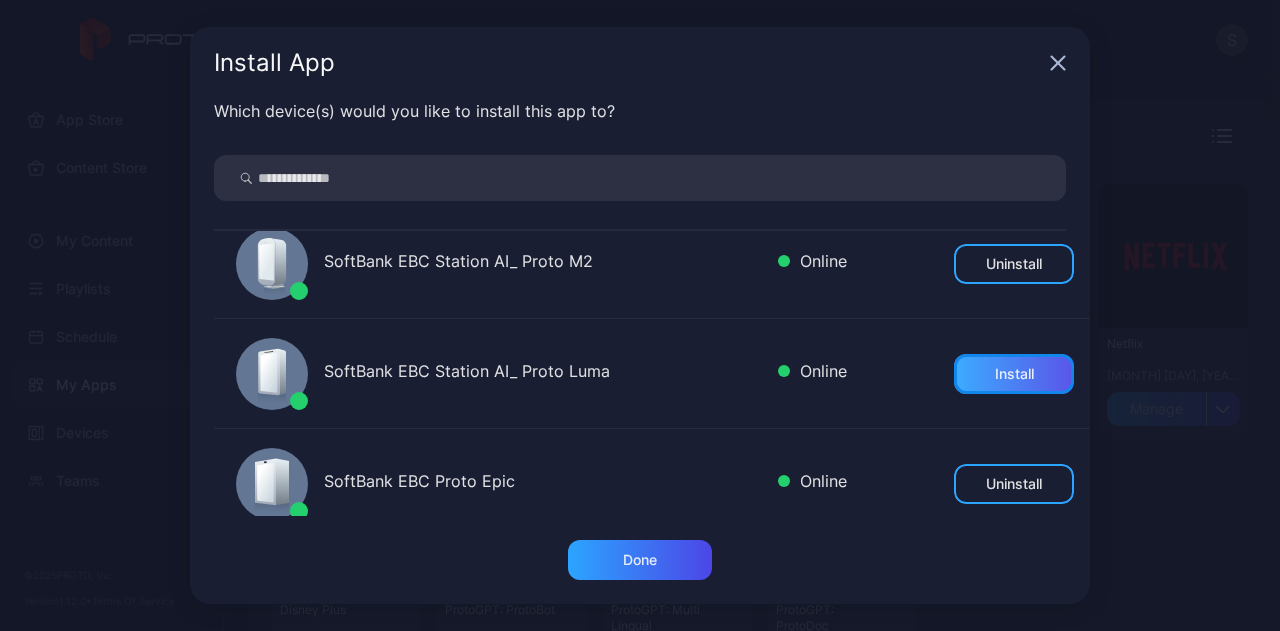click on "Install" at bounding box center (1014, 374) 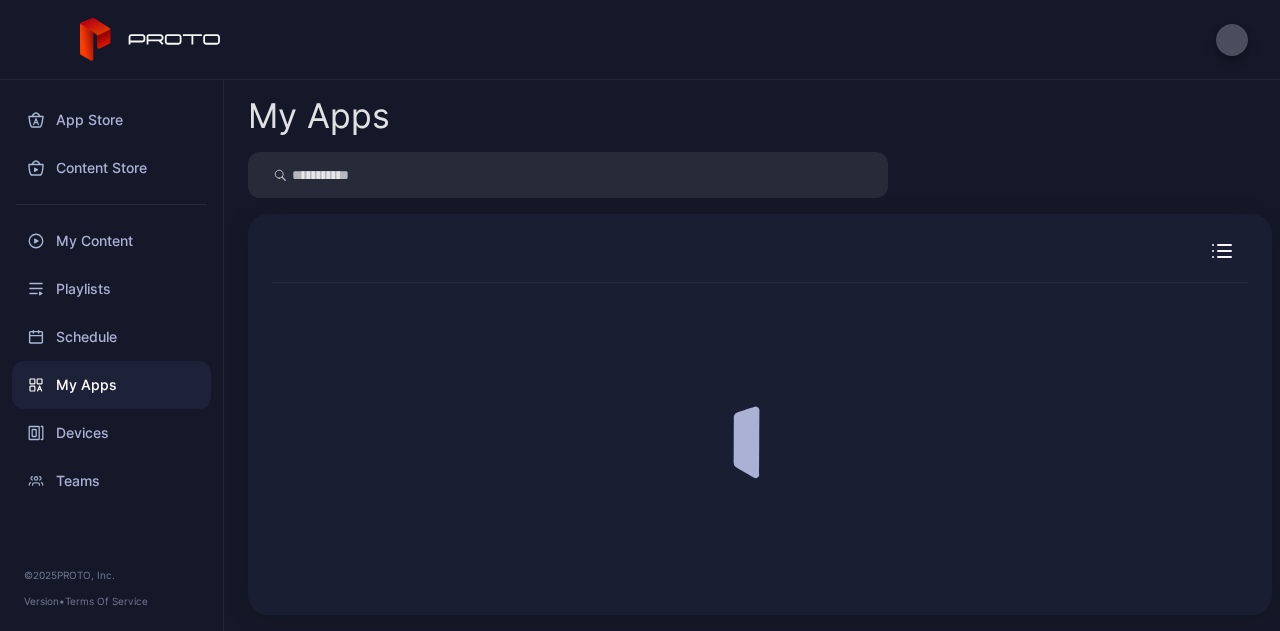 scroll, scrollTop: 0, scrollLeft: 0, axis: both 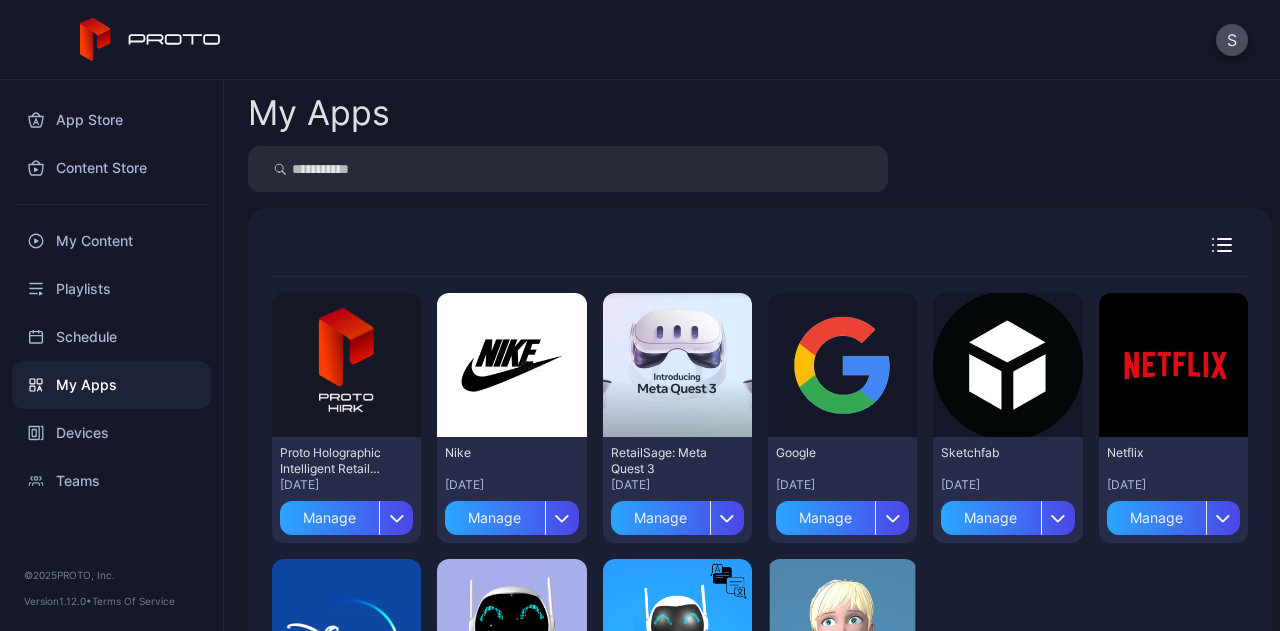 click on "S" at bounding box center (640, 40) 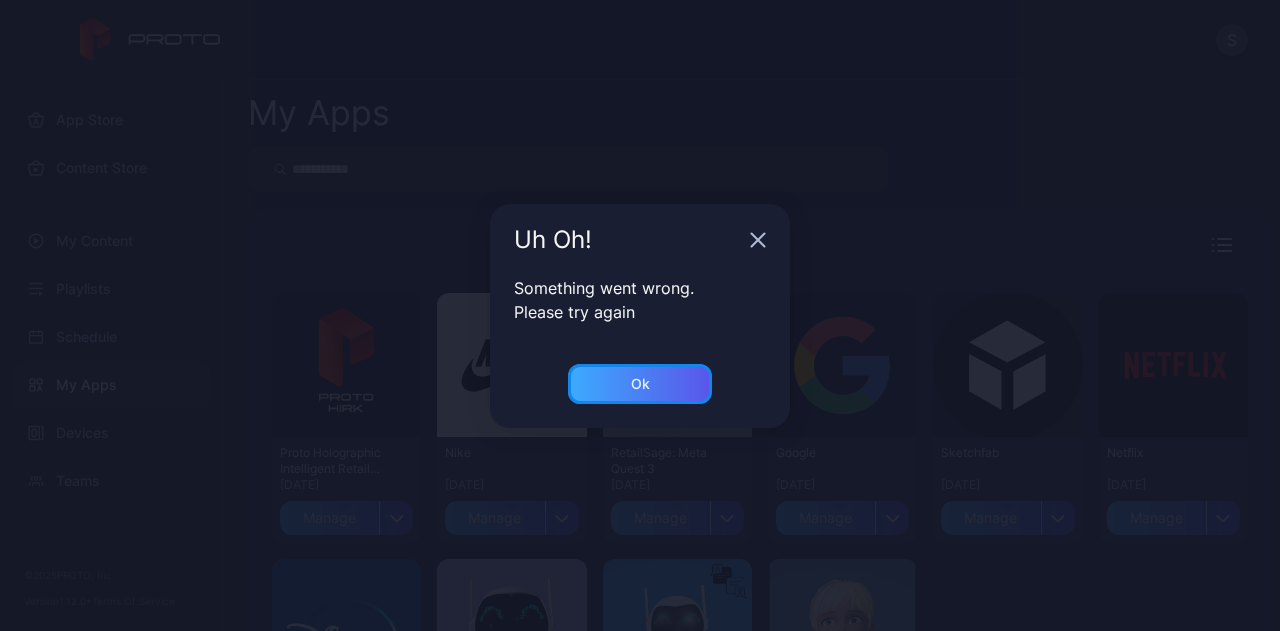 click on "Ok" at bounding box center [640, 384] 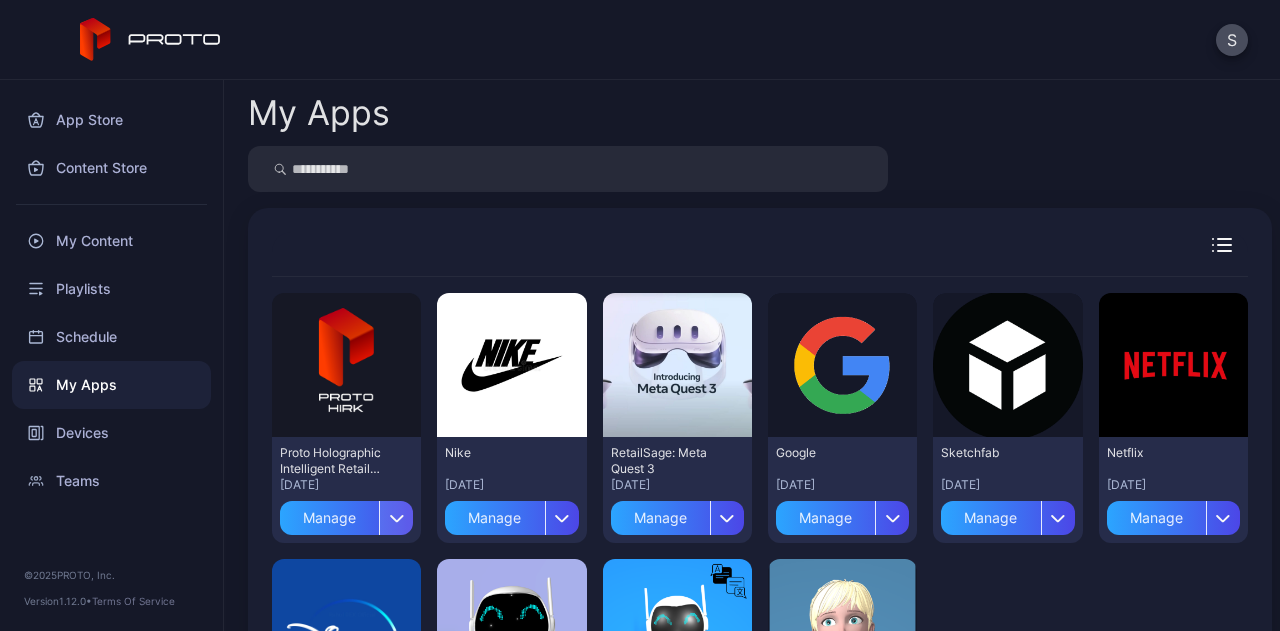 click 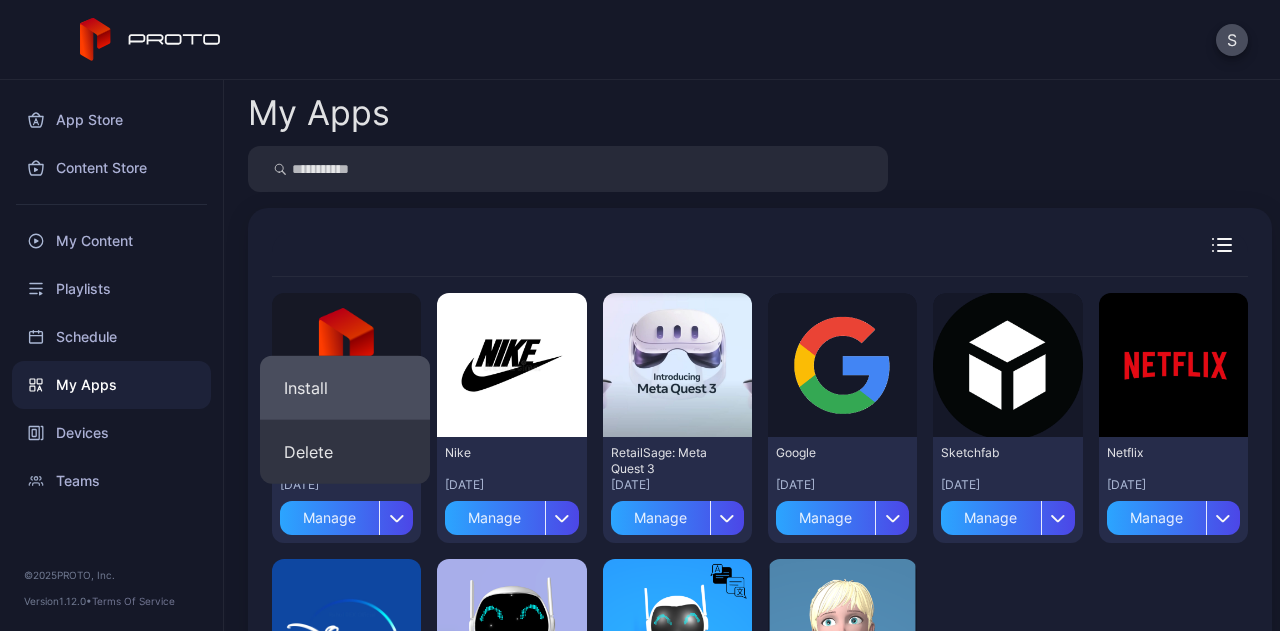 click on "Install" at bounding box center (345, 388) 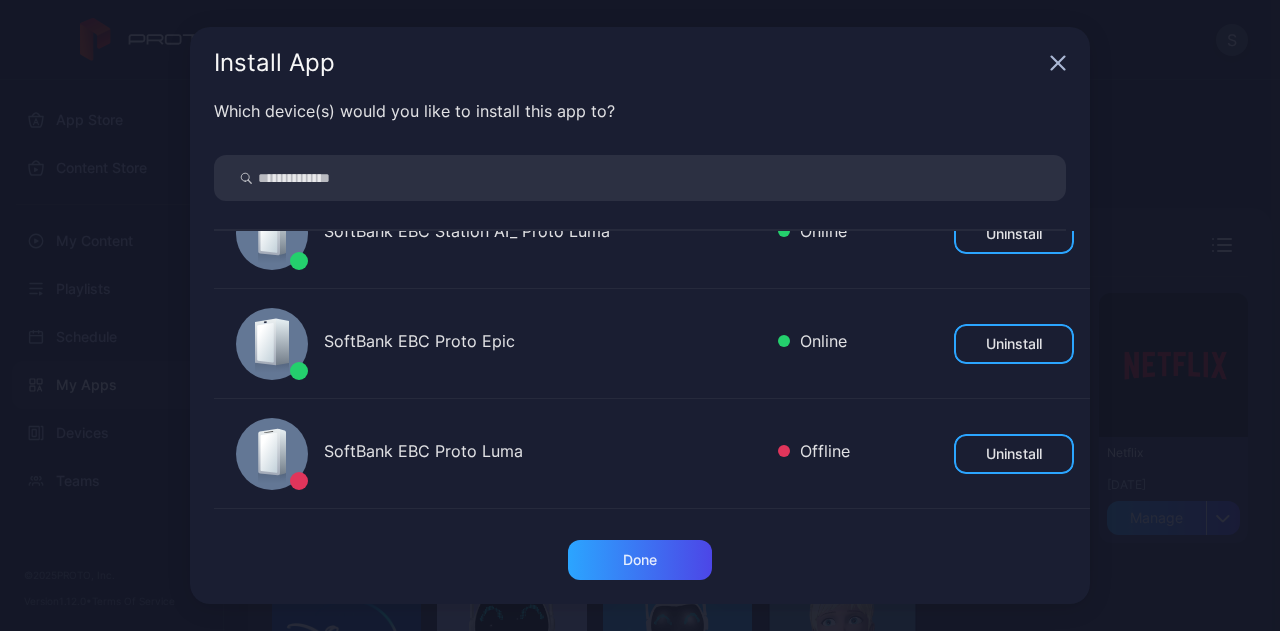 scroll, scrollTop: 374, scrollLeft: 0, axis: vertical 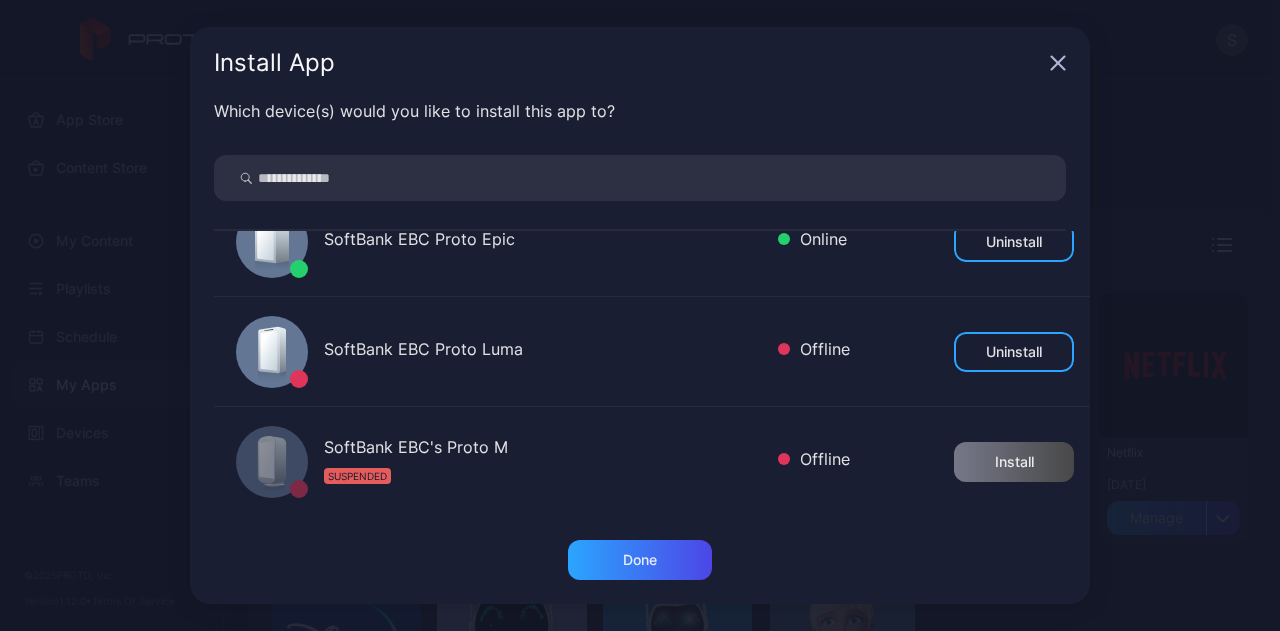 click on "Install App" at bounding box center (640, 63) 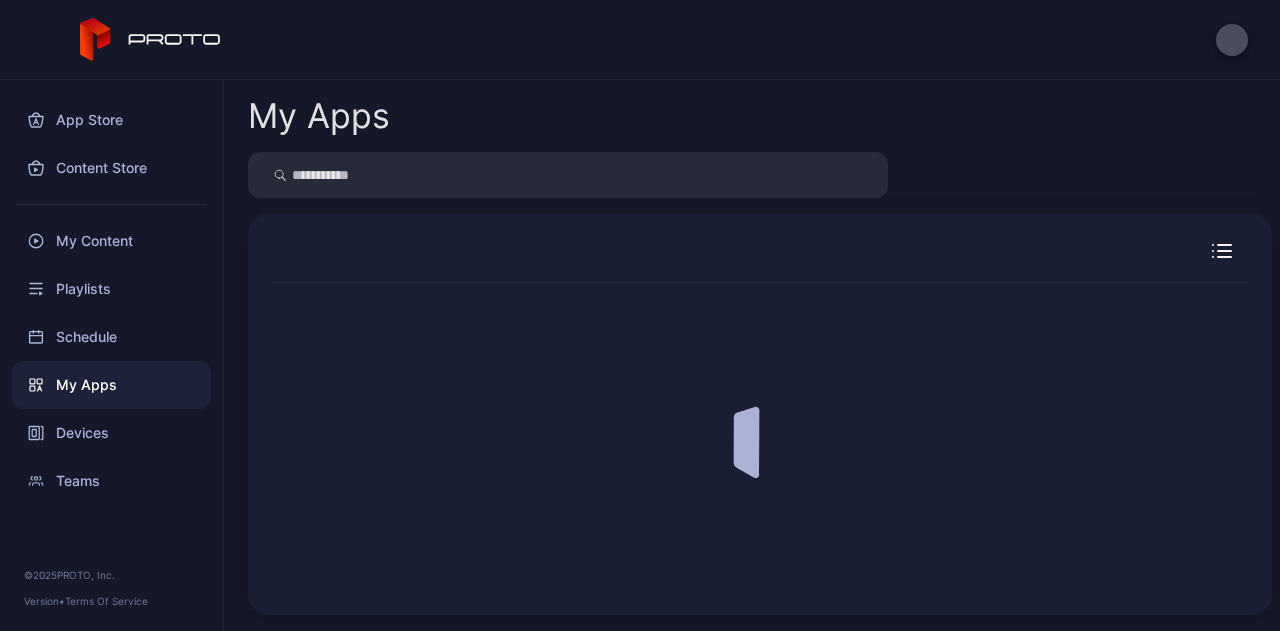 scroll, scrollTop: 0, scrollLeft: 0, axis: both 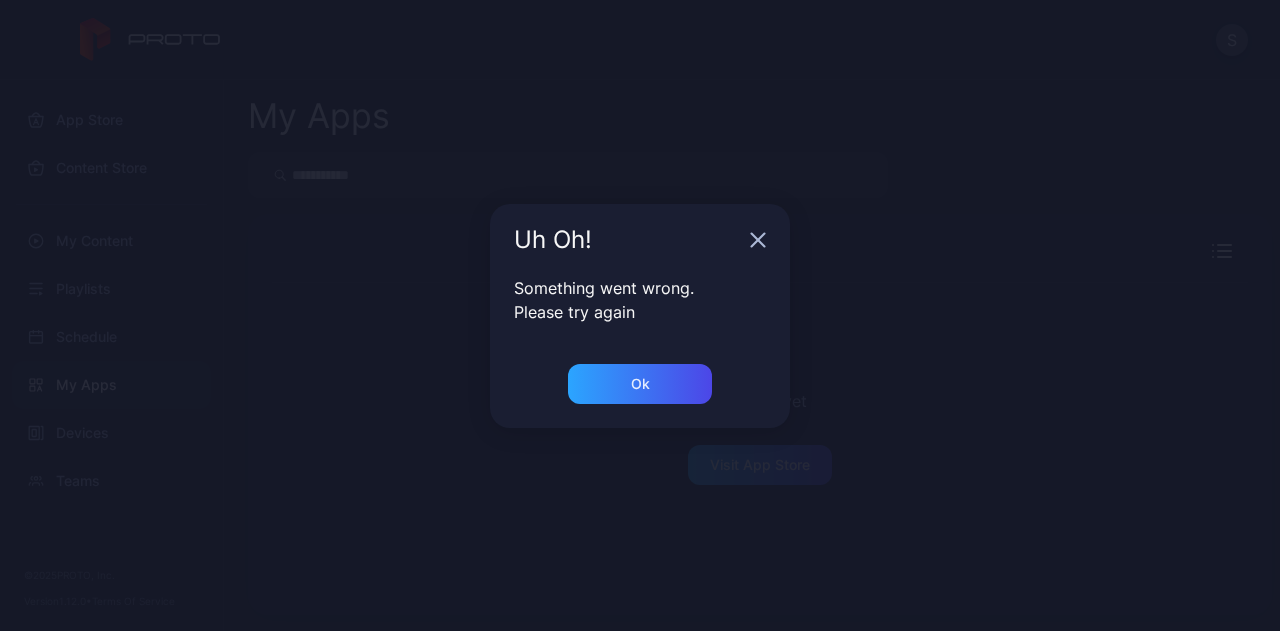 click 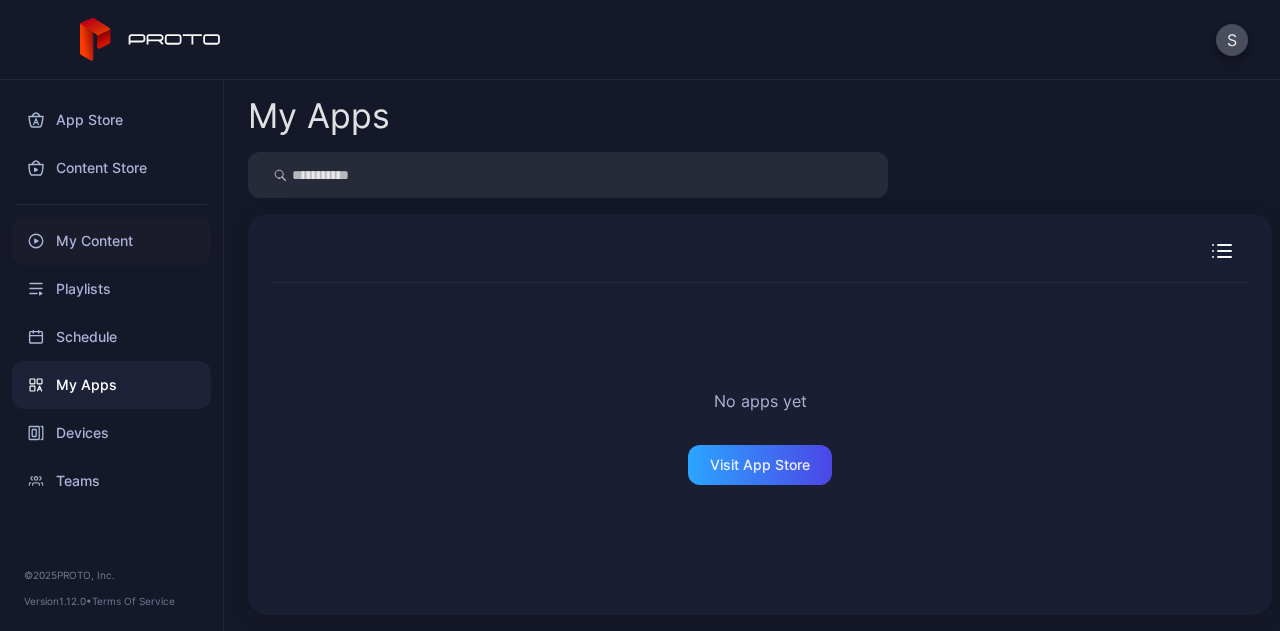 click on "My Content" at bounding box center [111, 241] 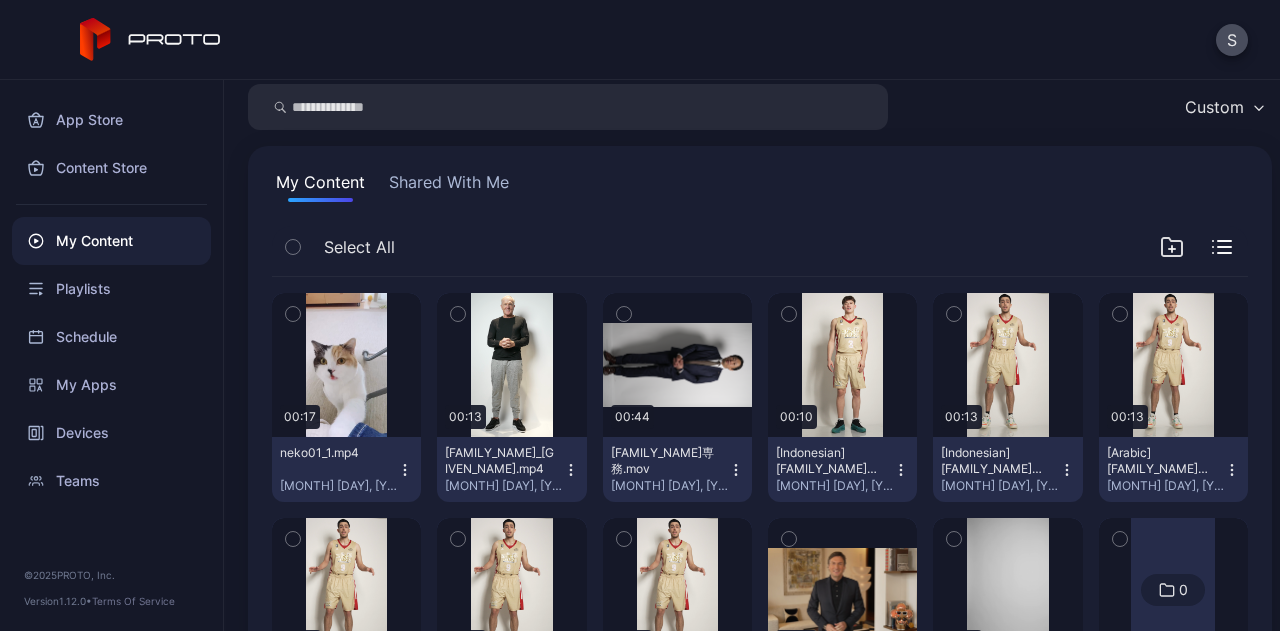 scroll, scrollTop: 75, scrollLeft: 0, axis: vertical 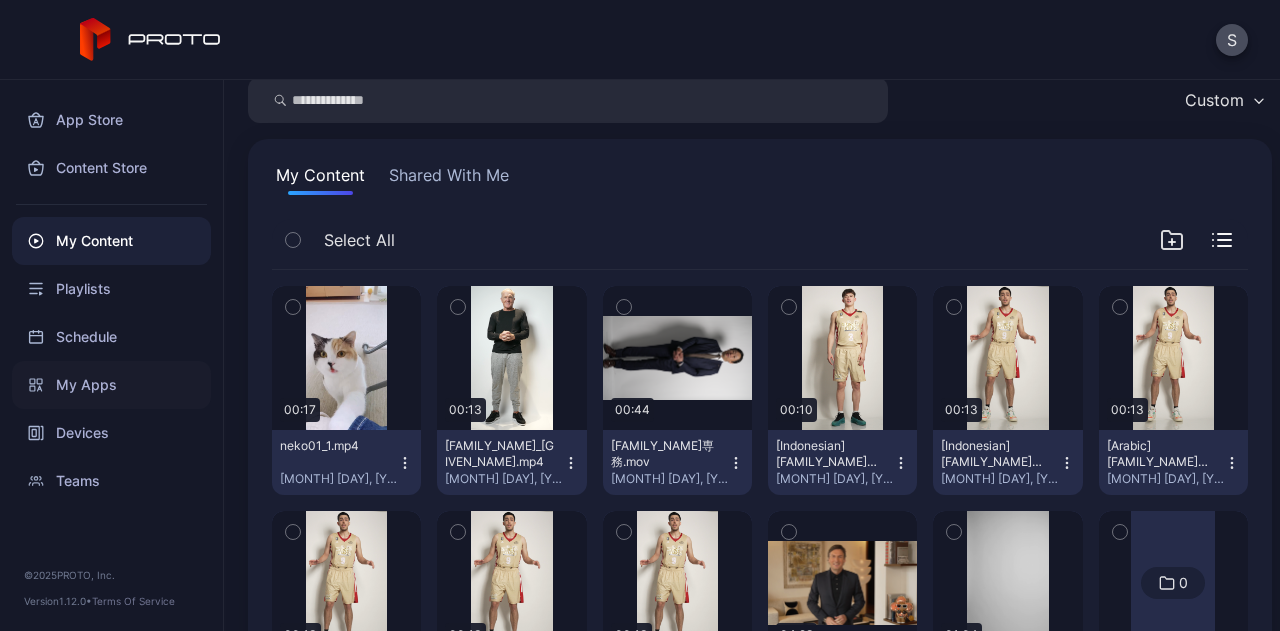click on "My Apps" at bounding box center [111, 385] 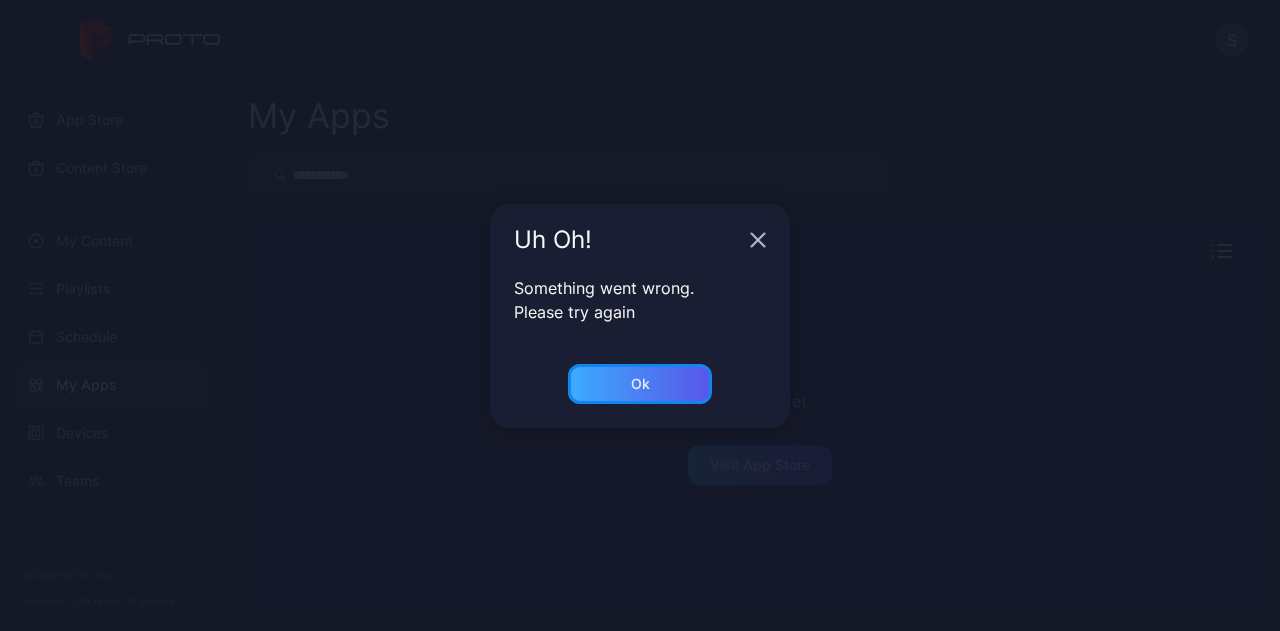 click on "Ok" at bounding box center (640, 384) 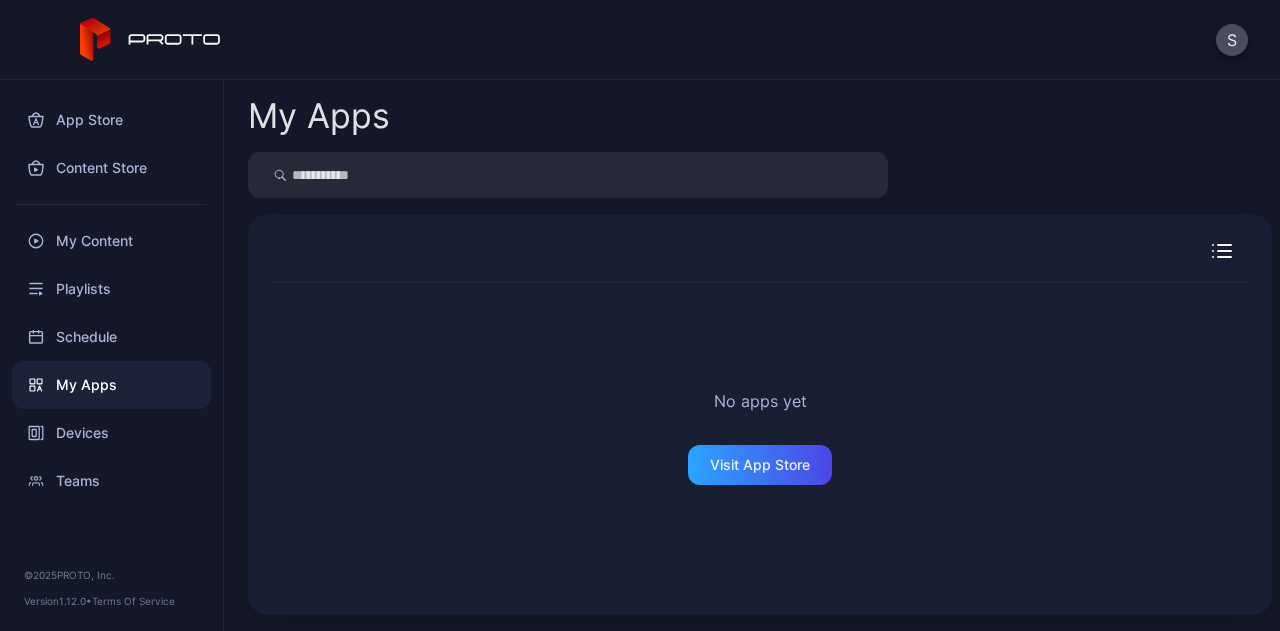 click 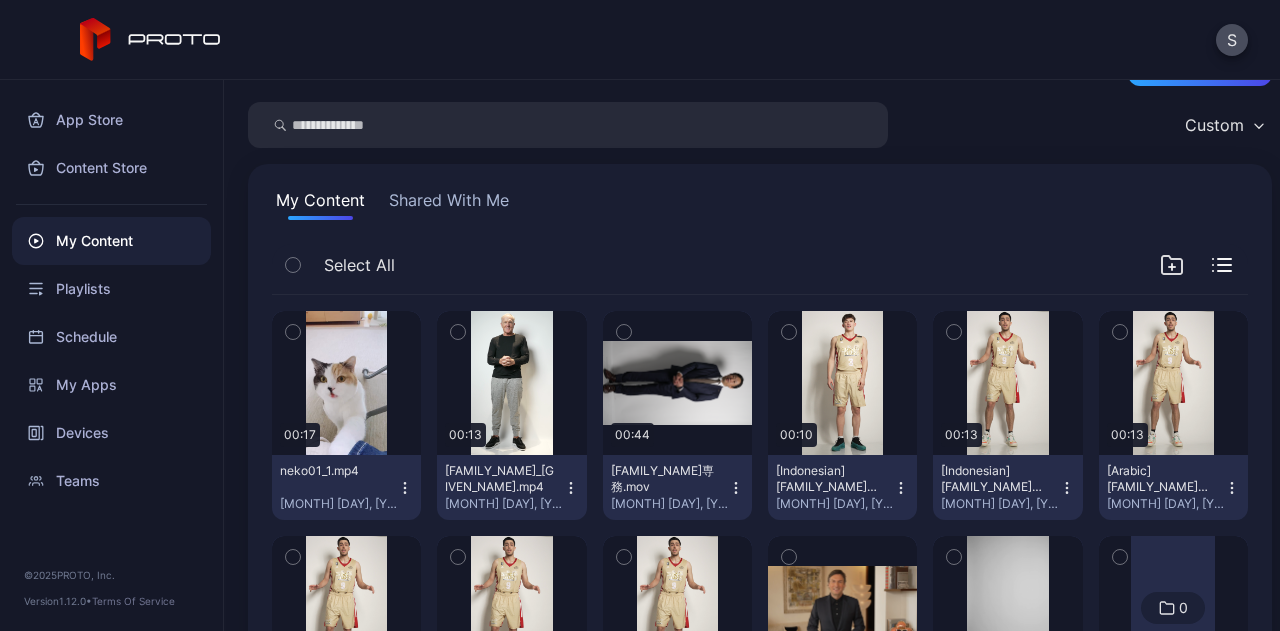 scroll, scrollTop: 0, scrollLeft: 0, axis: both 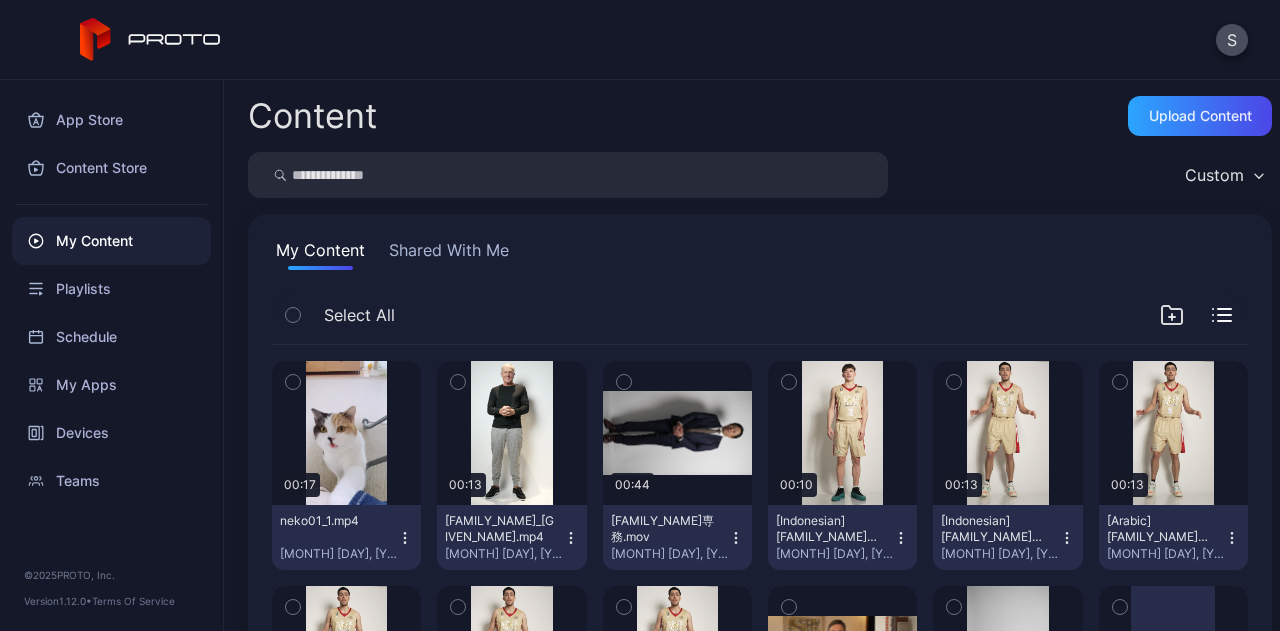 click on "Content Upload Content" at bounding box center (760, 116) 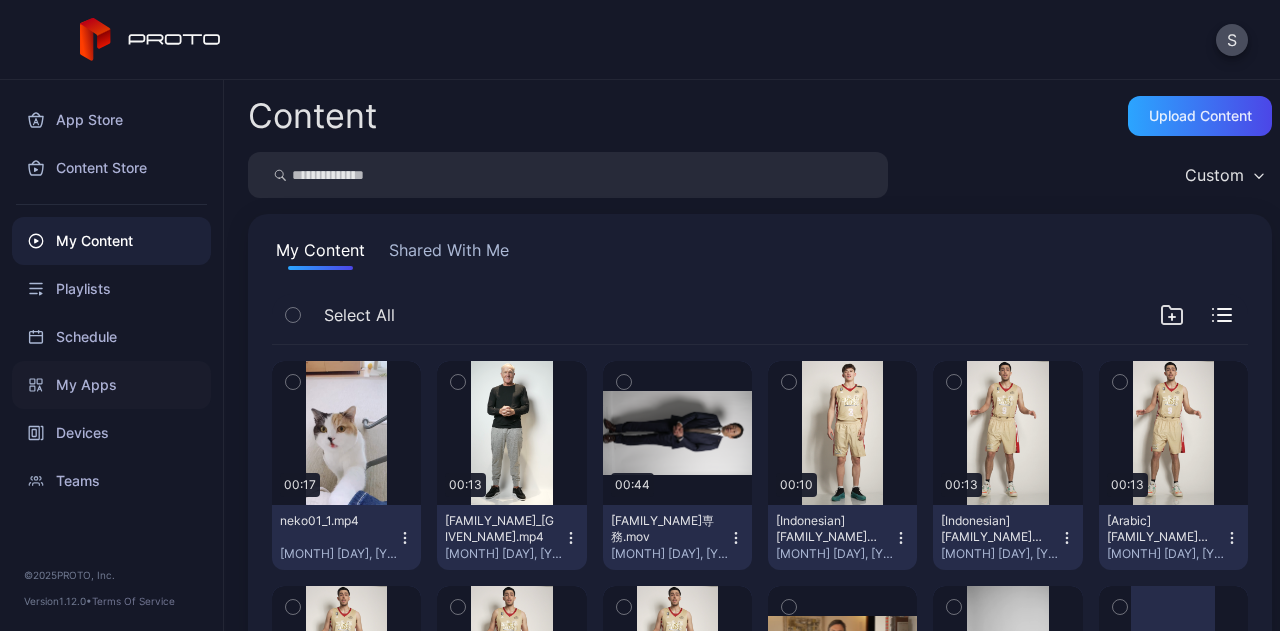 click on "My Apps" at bounding box center (111, 385) 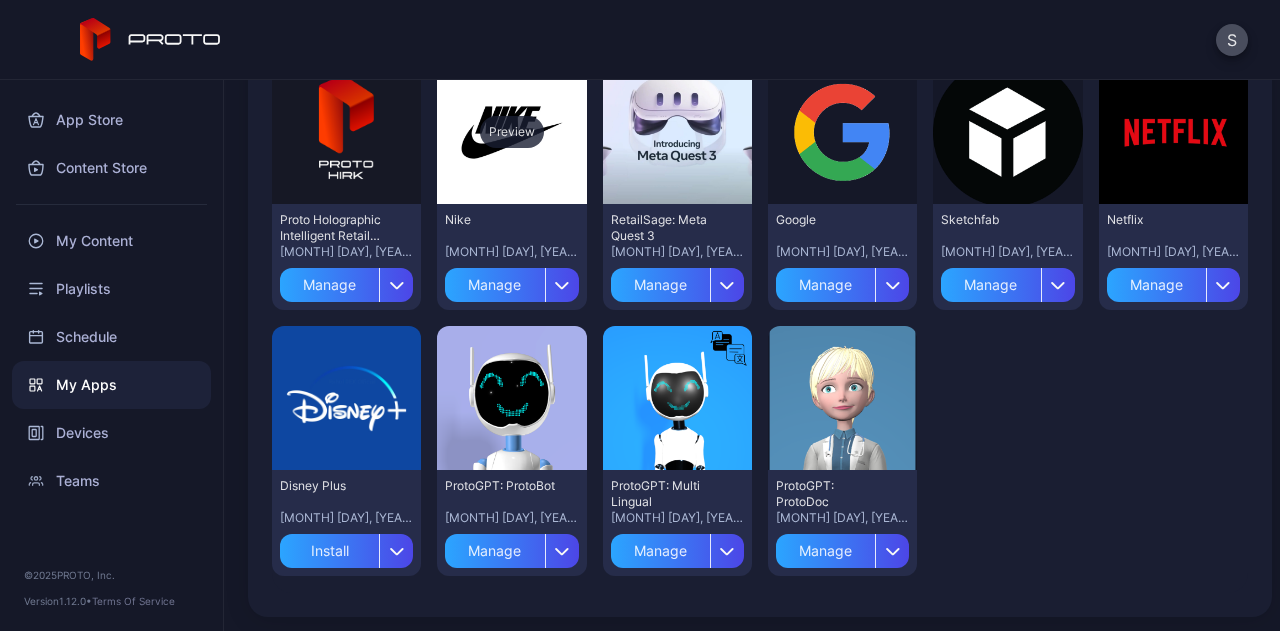 scroll, scrollTop: 234, scrollLeft: 0, axis: vertical 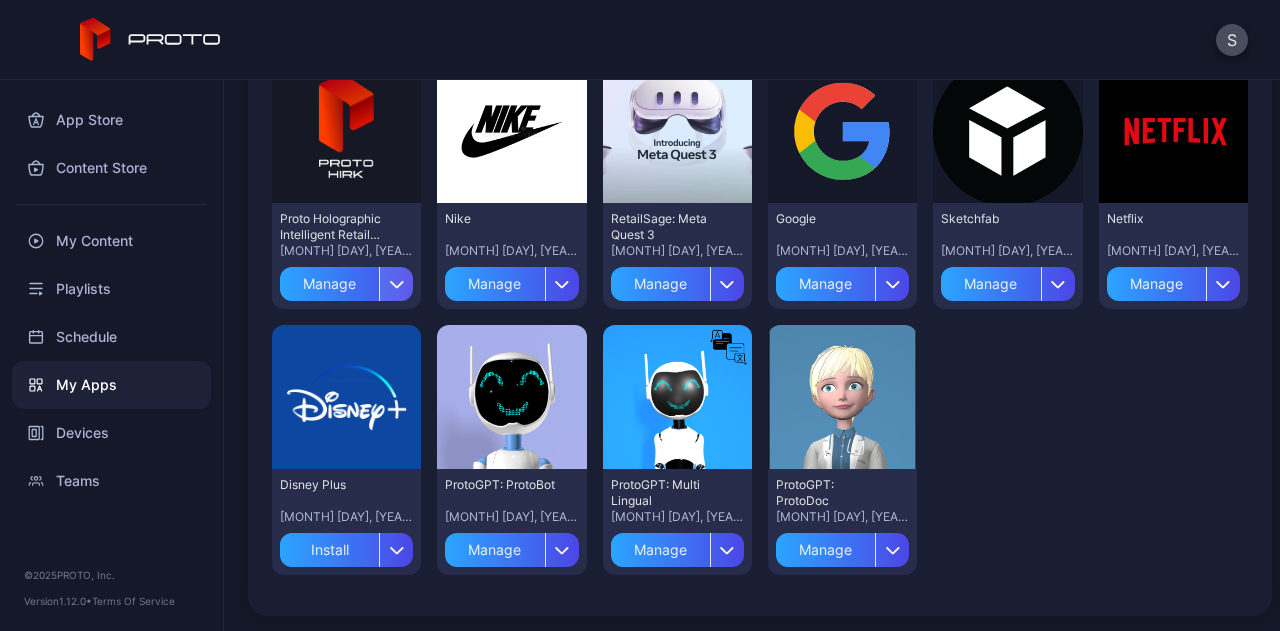 click 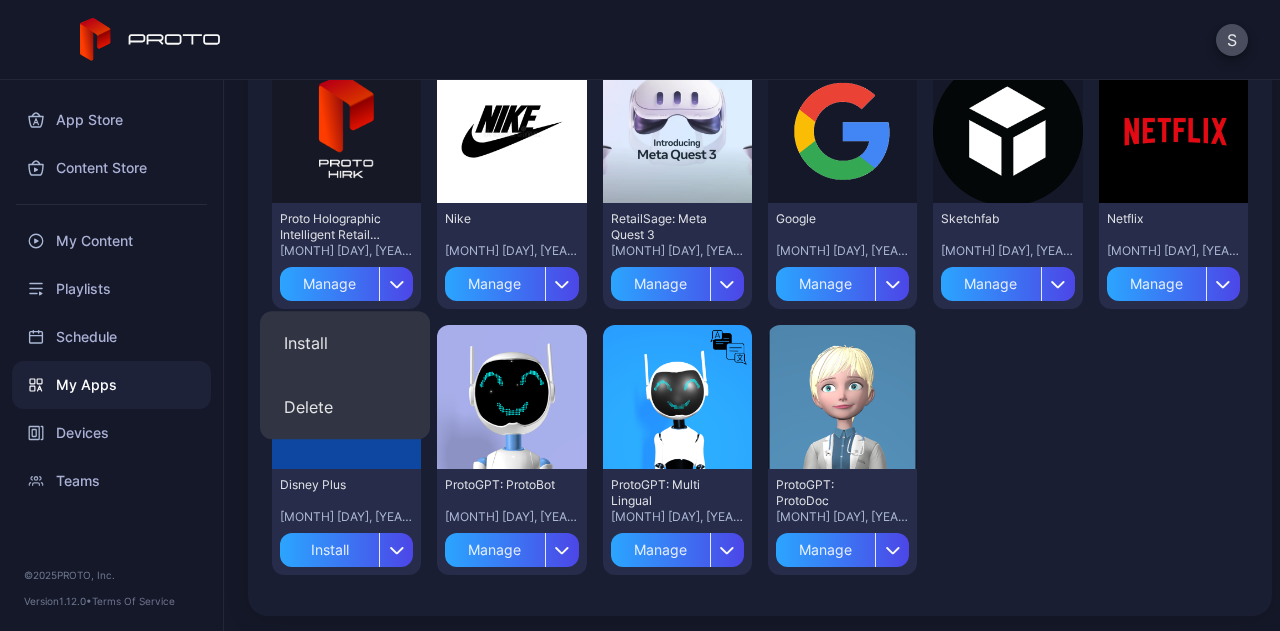click on "S" at bounding box center [640, 40] 